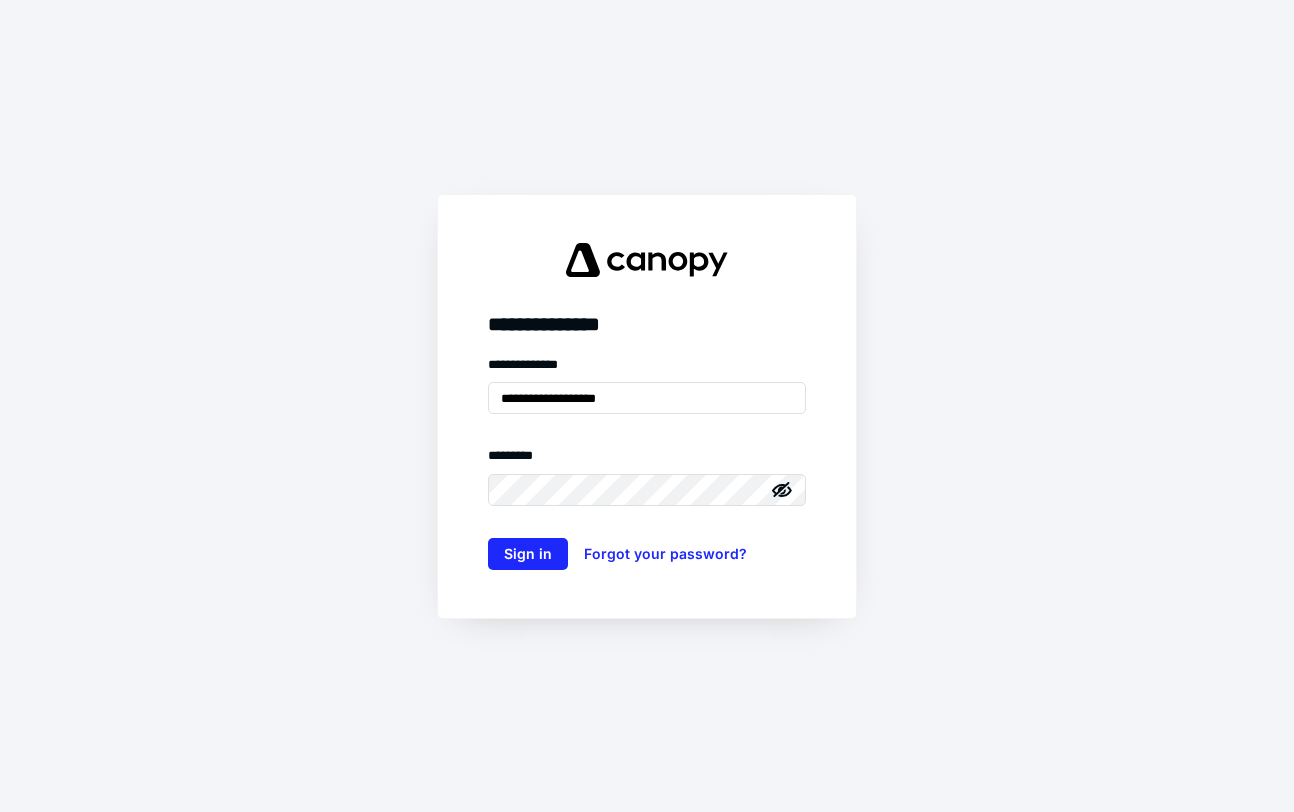 scroll, scrollTop: 0, scrollLeft: 0, axis: both 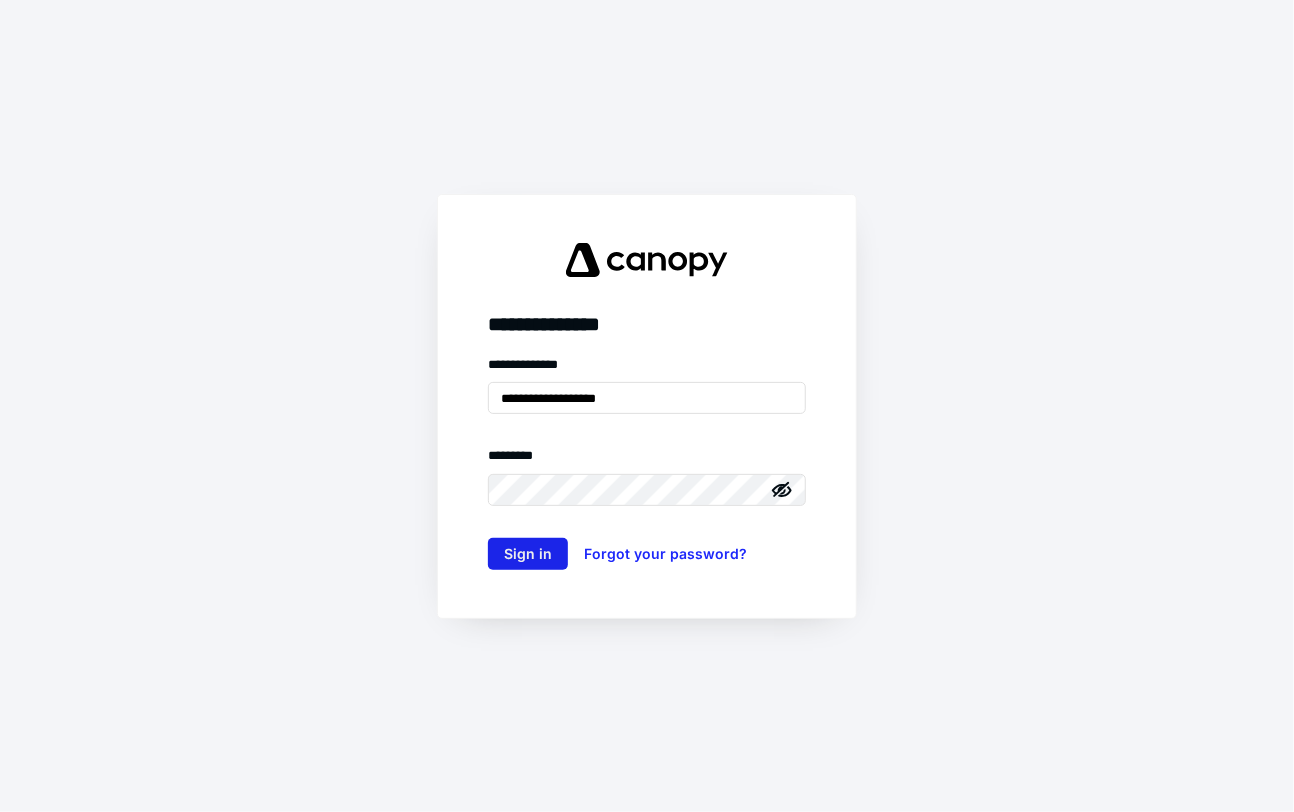 type on "**********" 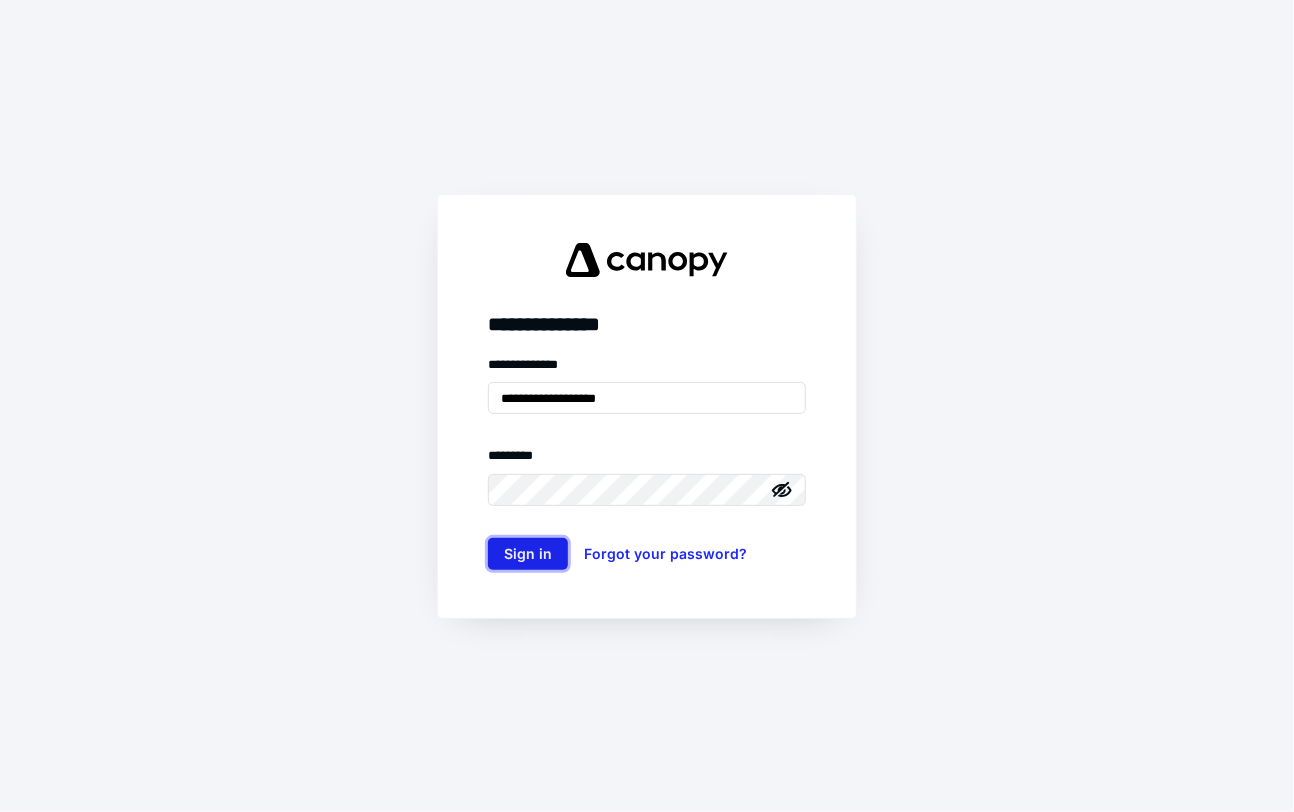 click on "Sign in" at bounding box center (528, 554) 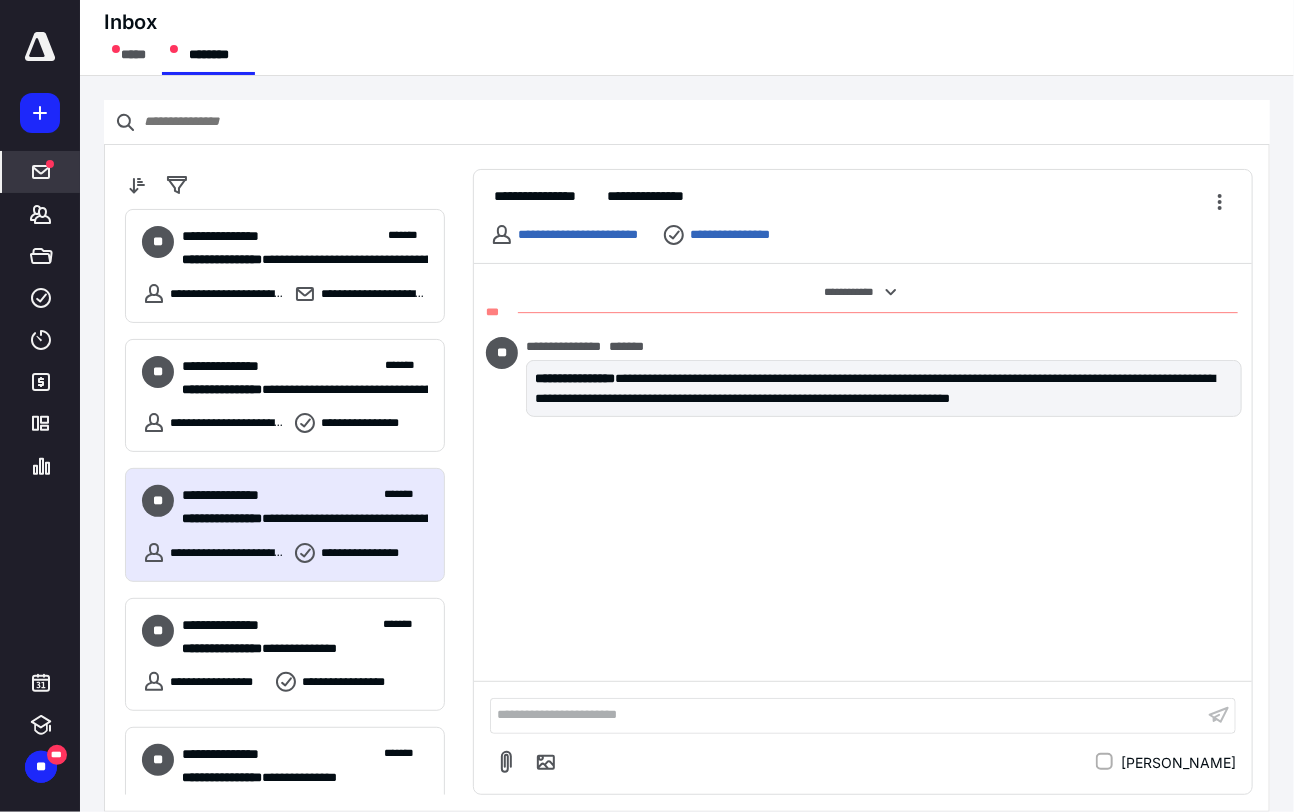 click on "**********" at bounding box center [847, 715] 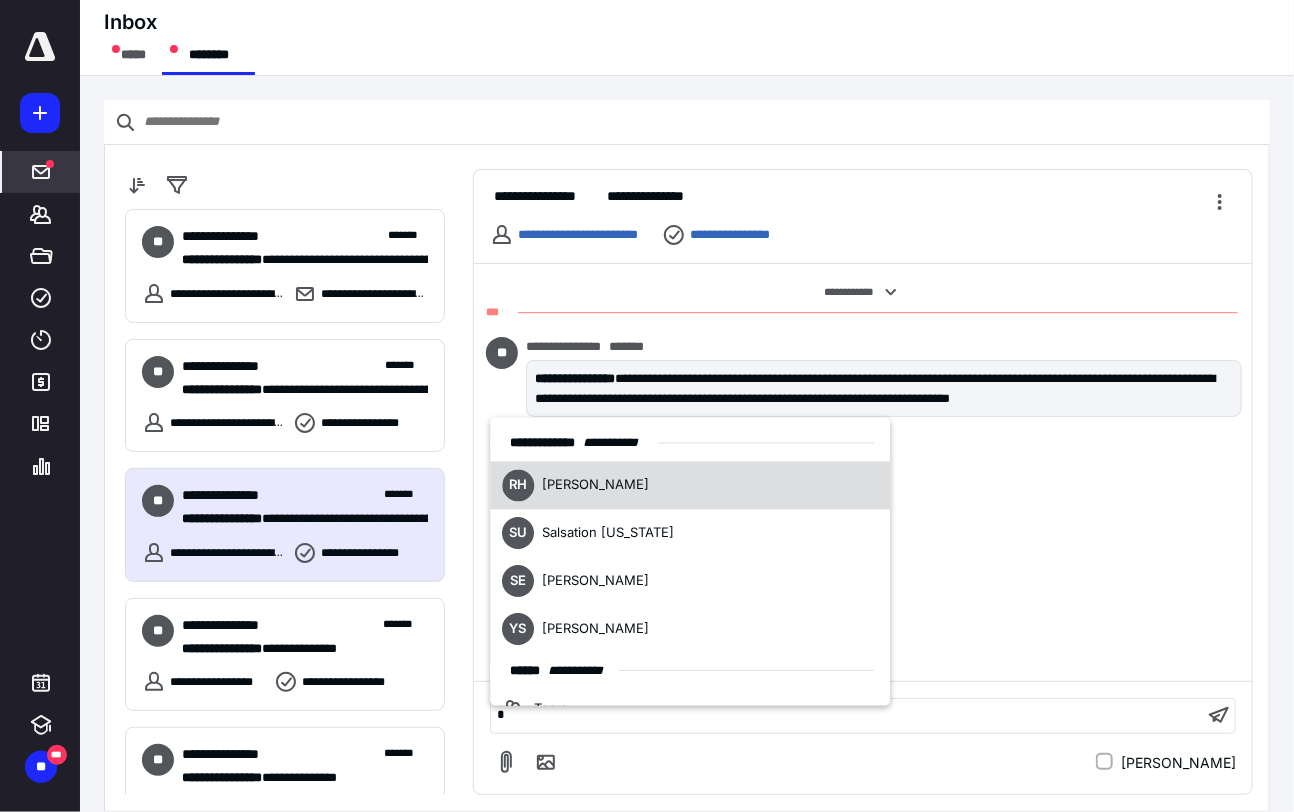 type 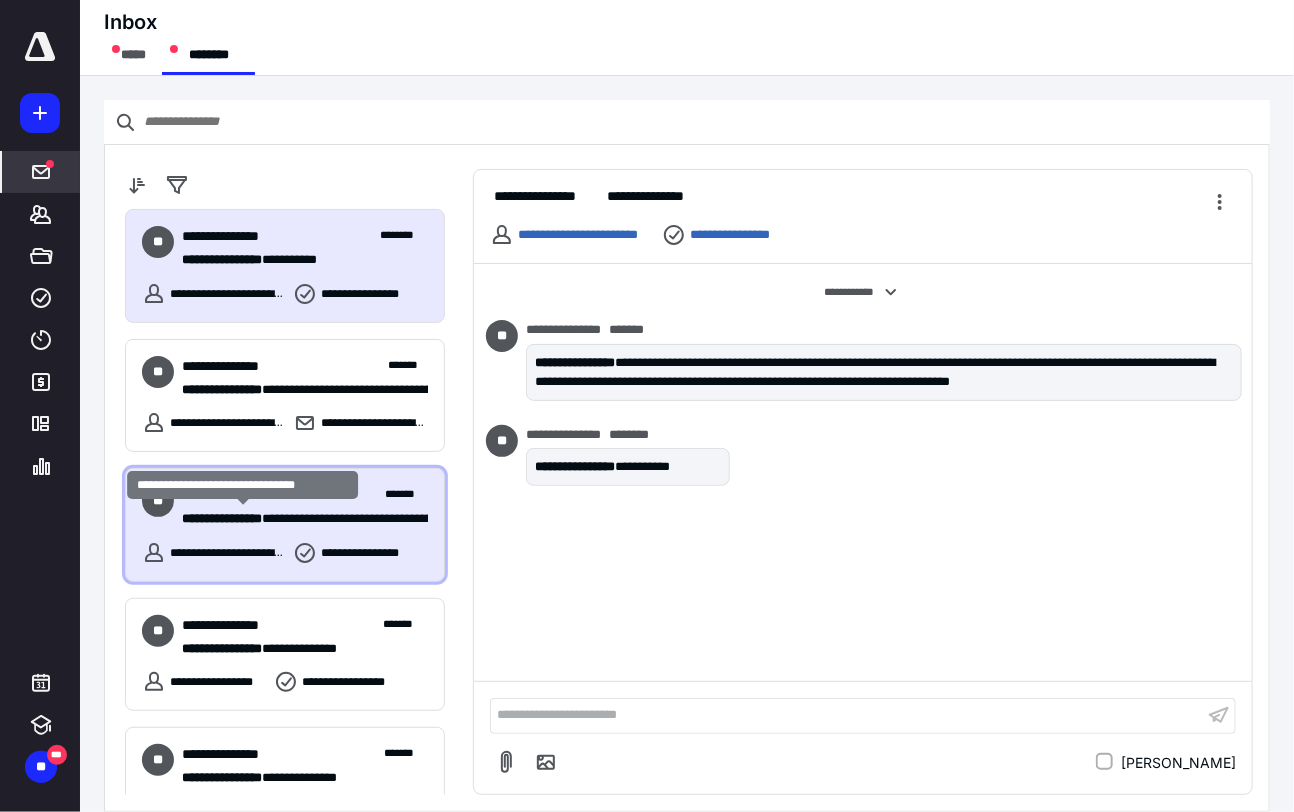 click on "**********" at bounding box center [222, 518] 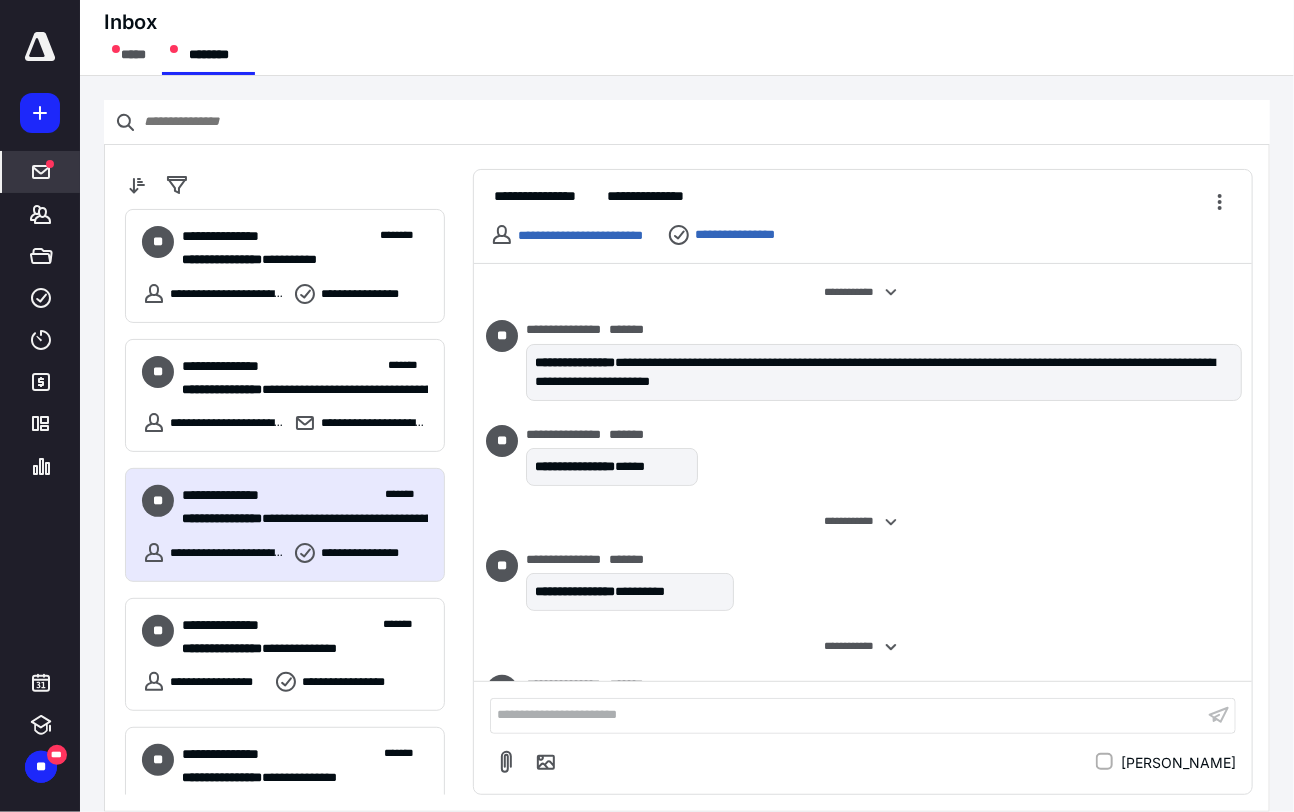 scroll, scrollTop: 540, scrollLeft: 0, axis: vertical 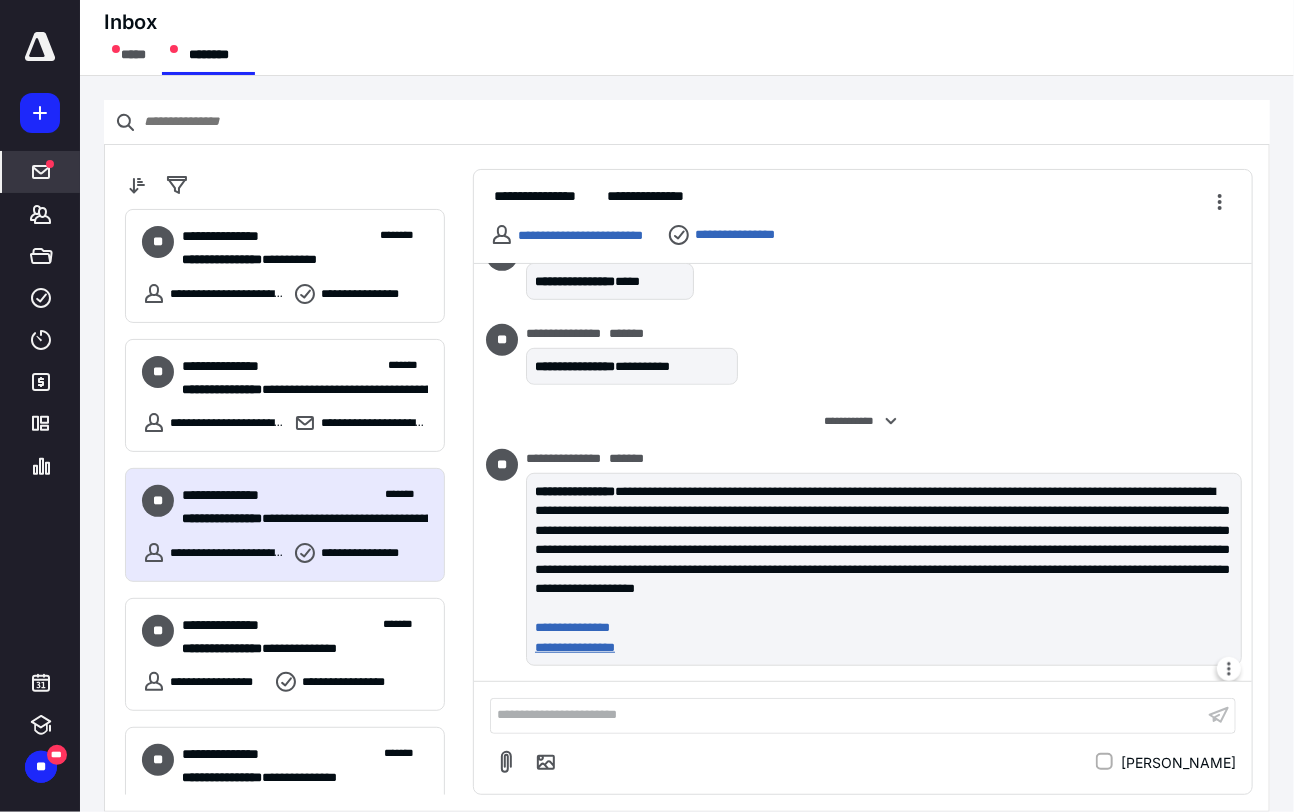 click on "**********" at bounding box center [880, 648] 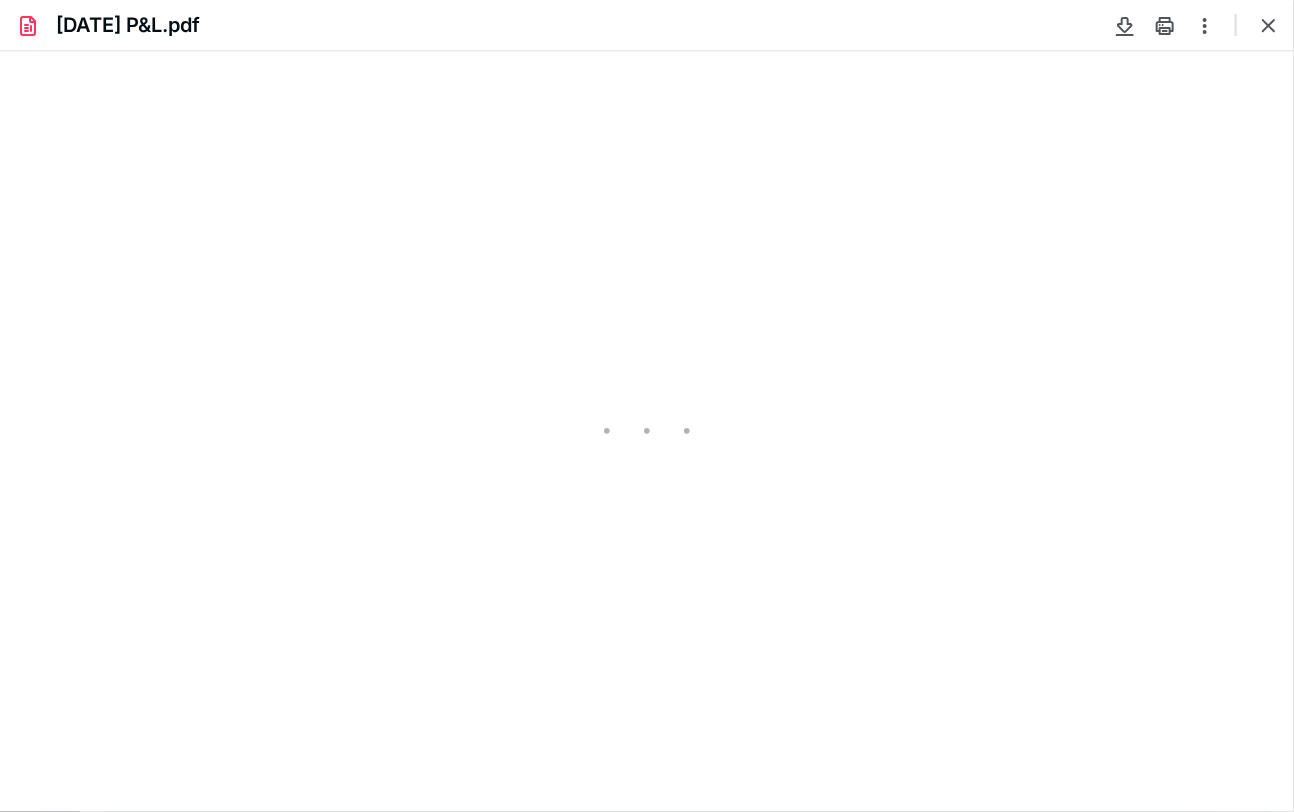 scroll, scrollTop: 0, scrollLeft: 0, axis: both 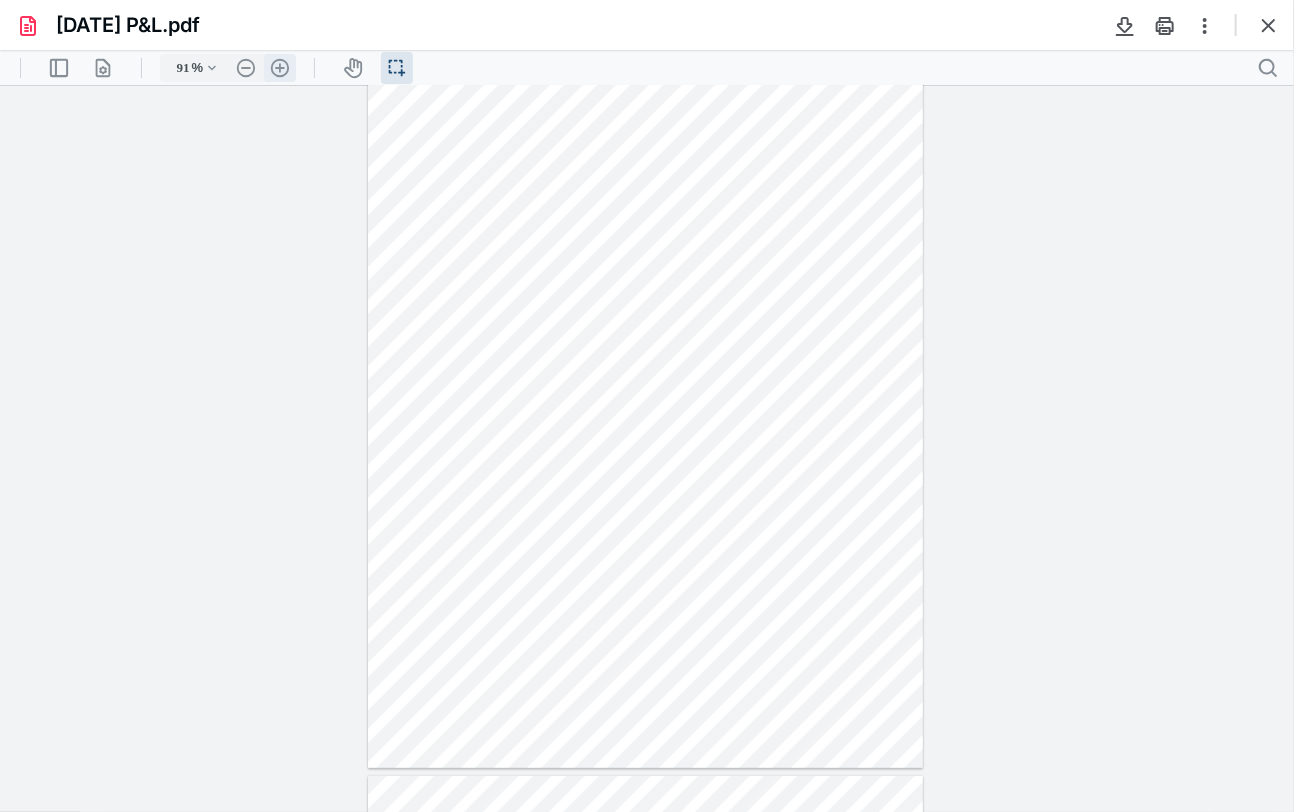 click on ".cls-1{fill:#abb0c4;} icon - header - zoom - in - line" at bounding box center (280, 67) 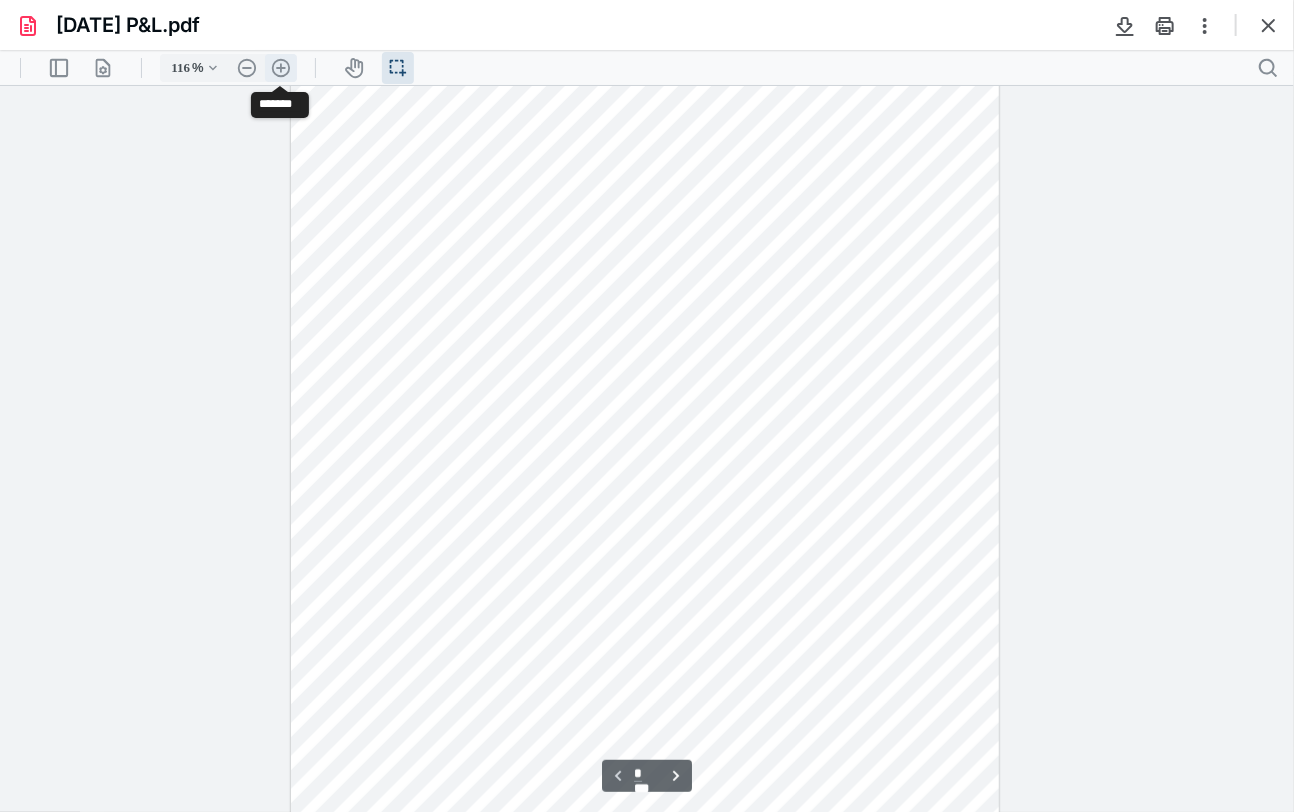 click on ".cls-1{fill:#abb0c4;} icon - header - zoom - in - line" at bounding box center (281, 67) 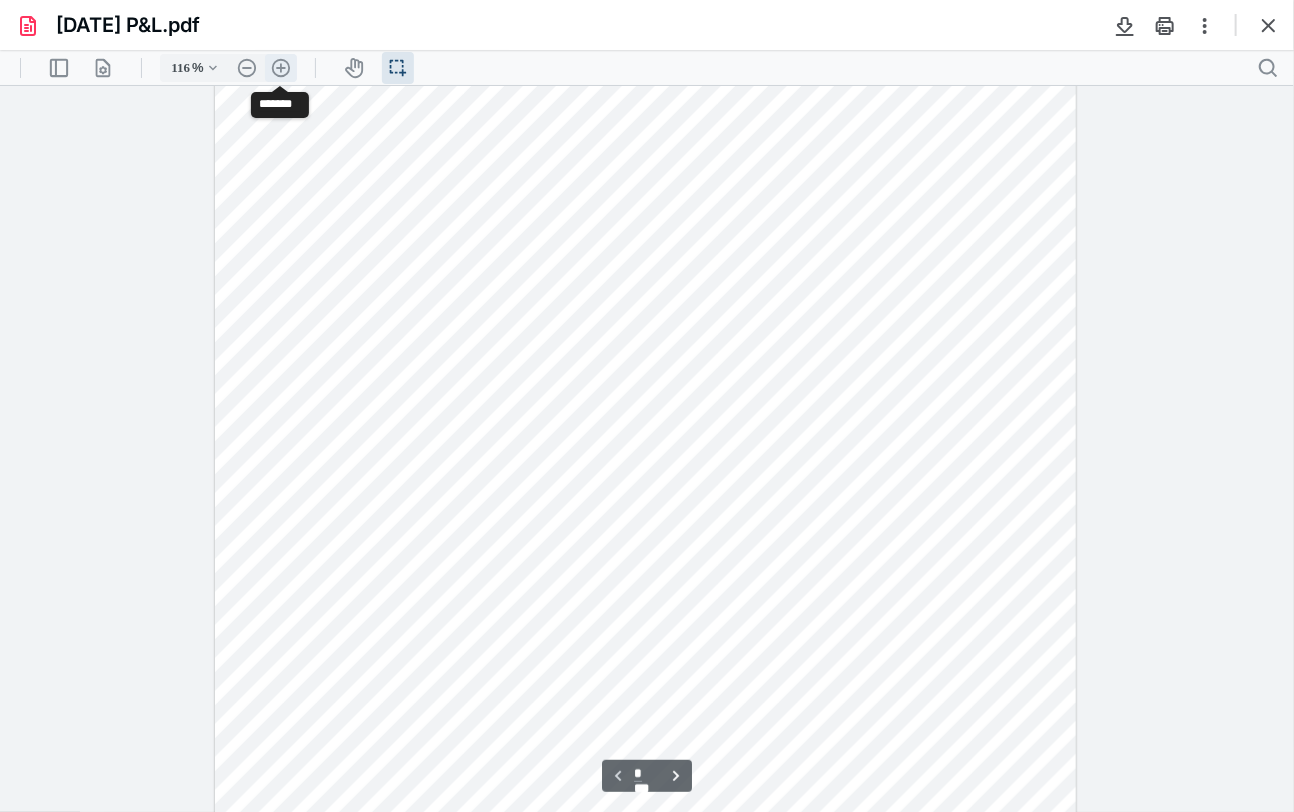 type on "141" 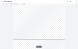 scroll, scrollTop: 547, scrollLeft: 0, axis: vertical 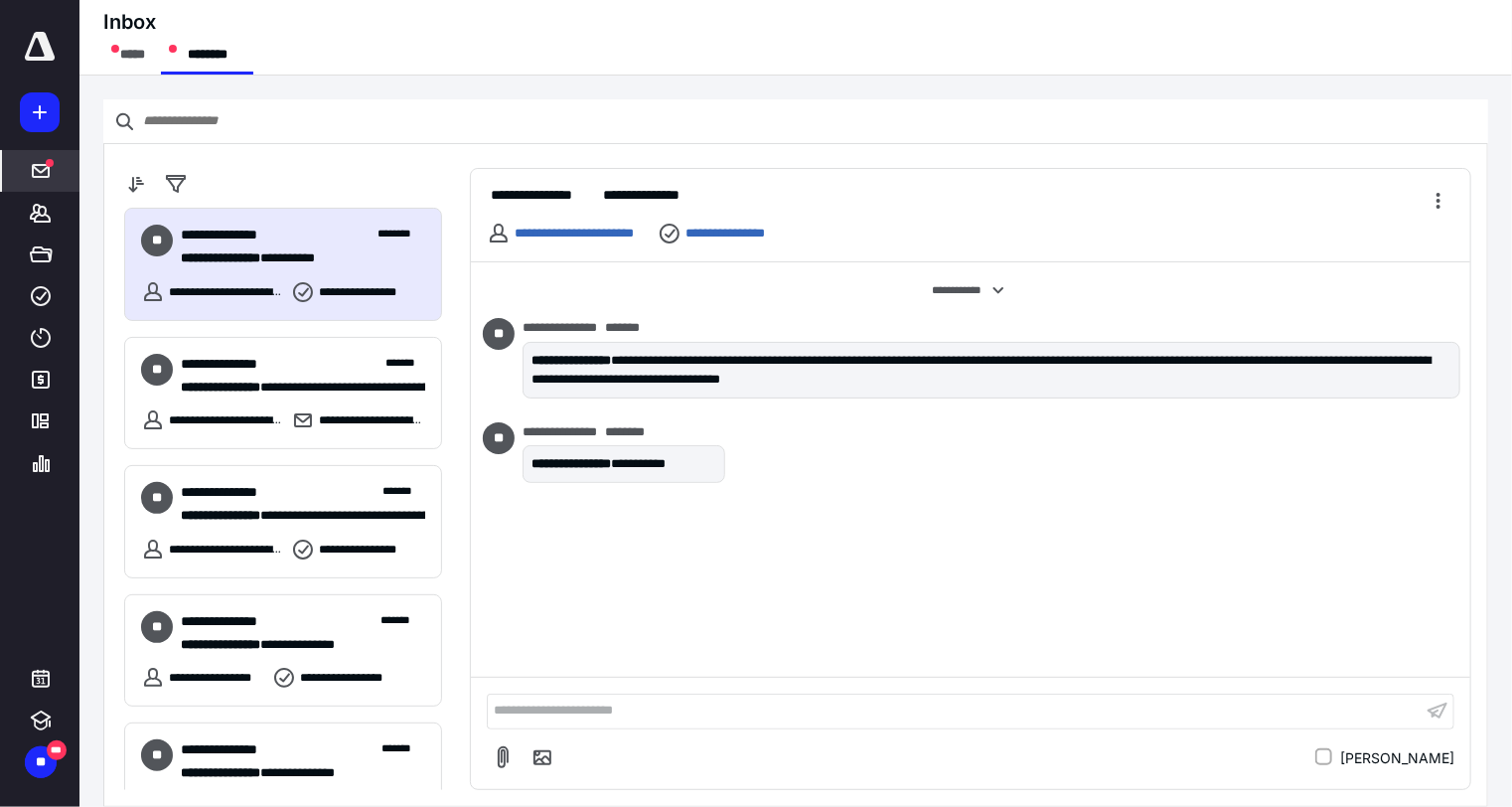 click on "**********" at bounding box center (955, 711) 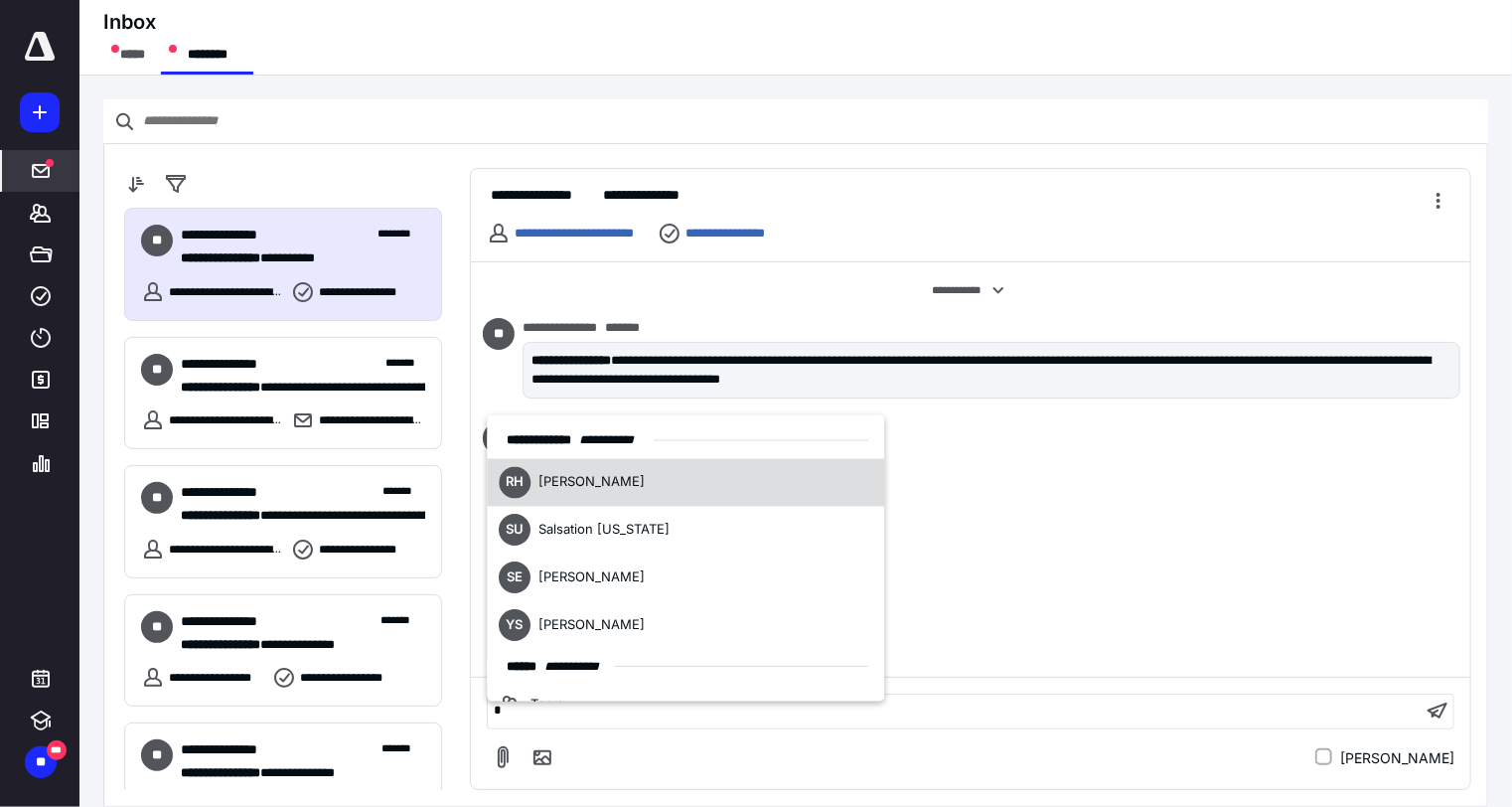 type 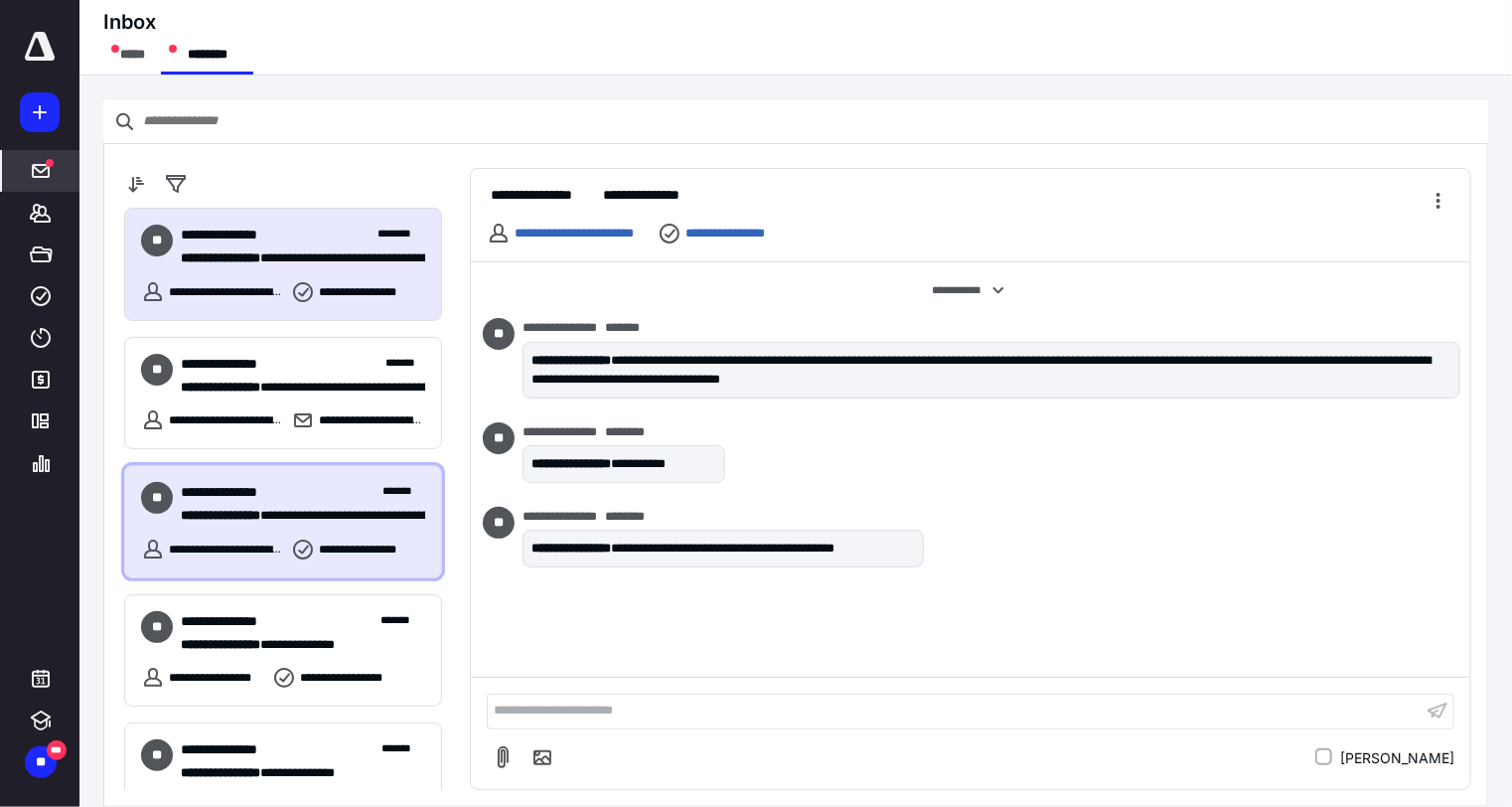 click on "**********" at bounding box center (232, 492) 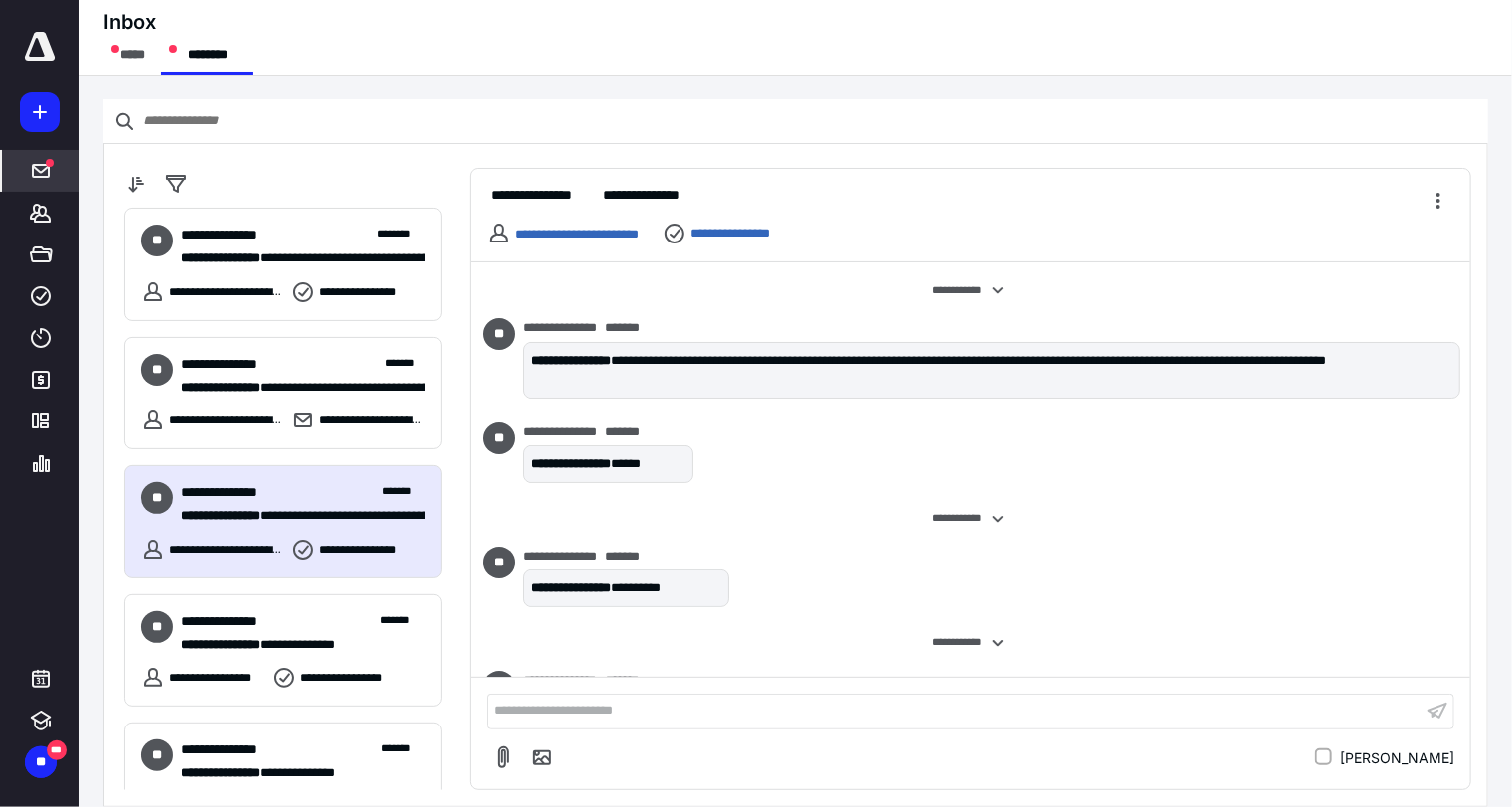 scroll, scrollTop: 498, scrollLeft: 0, axis: vertical 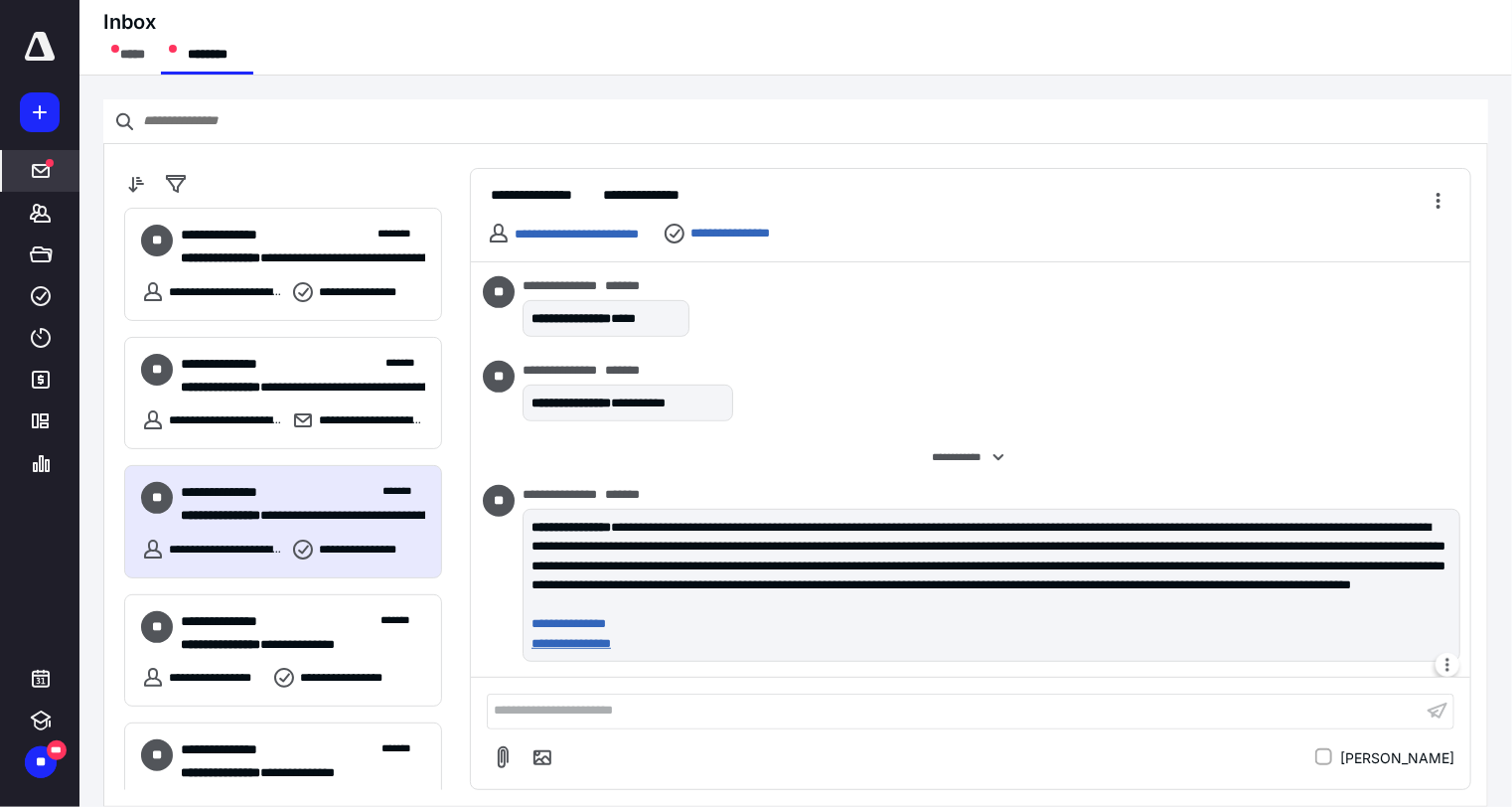 click on "**********" at bounding box center [987, 644] 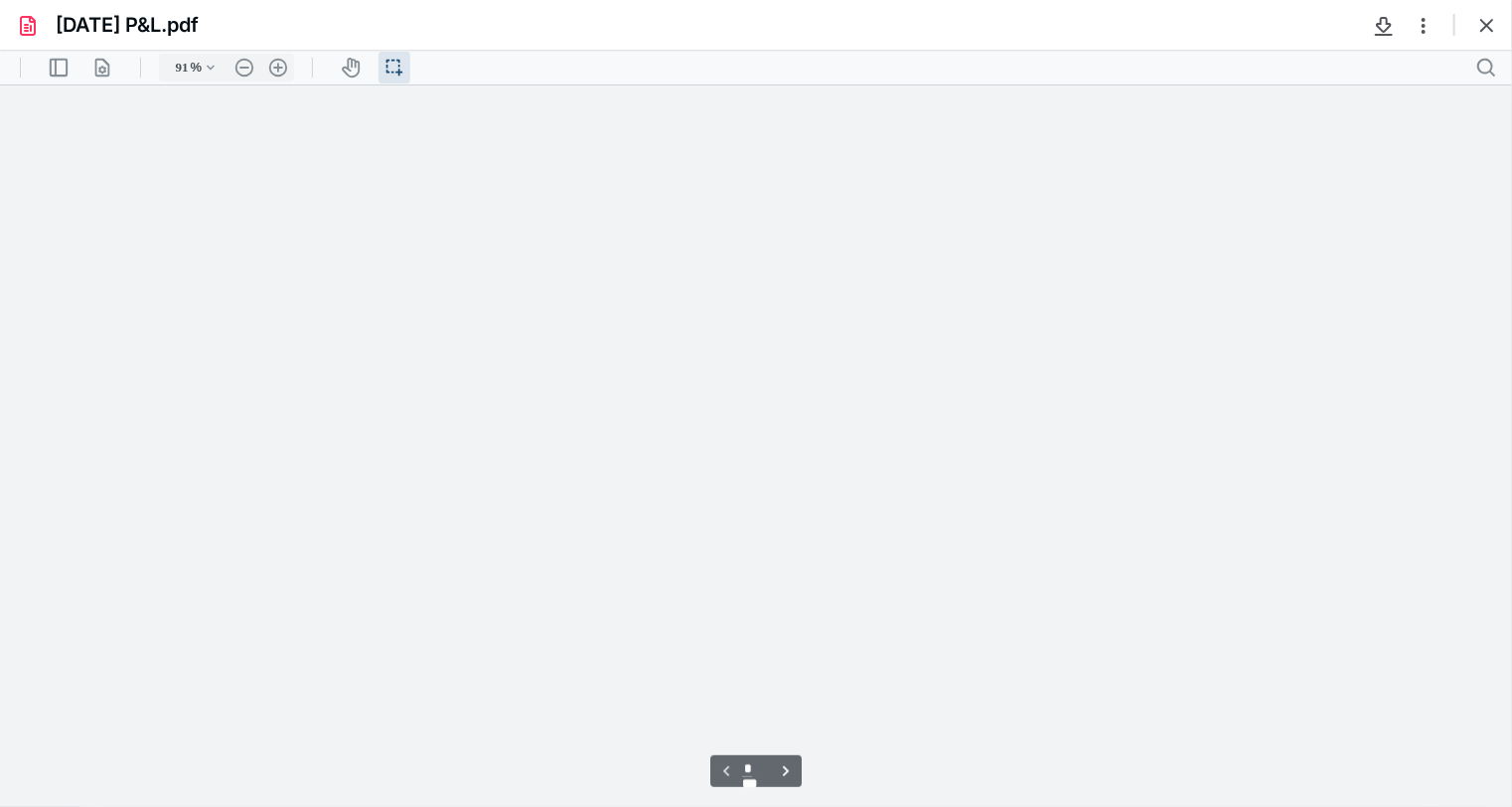 scroll, scrollTop: 0, scrollLeft: 0, axis: both 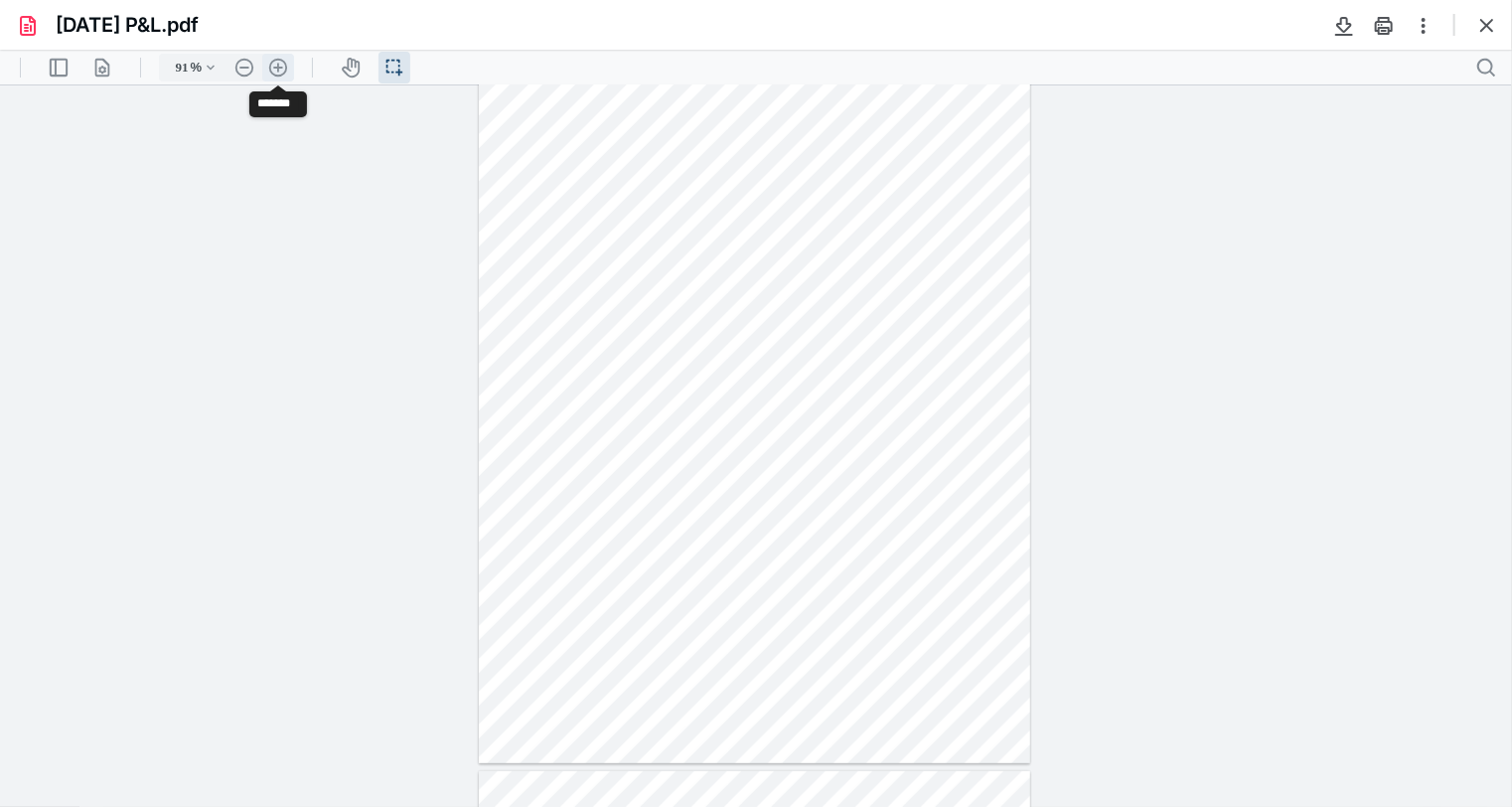 click on ".cls-1{fill:#abb0c4;} icon - header - zoom - in - line" at bounding box center (278, 67) 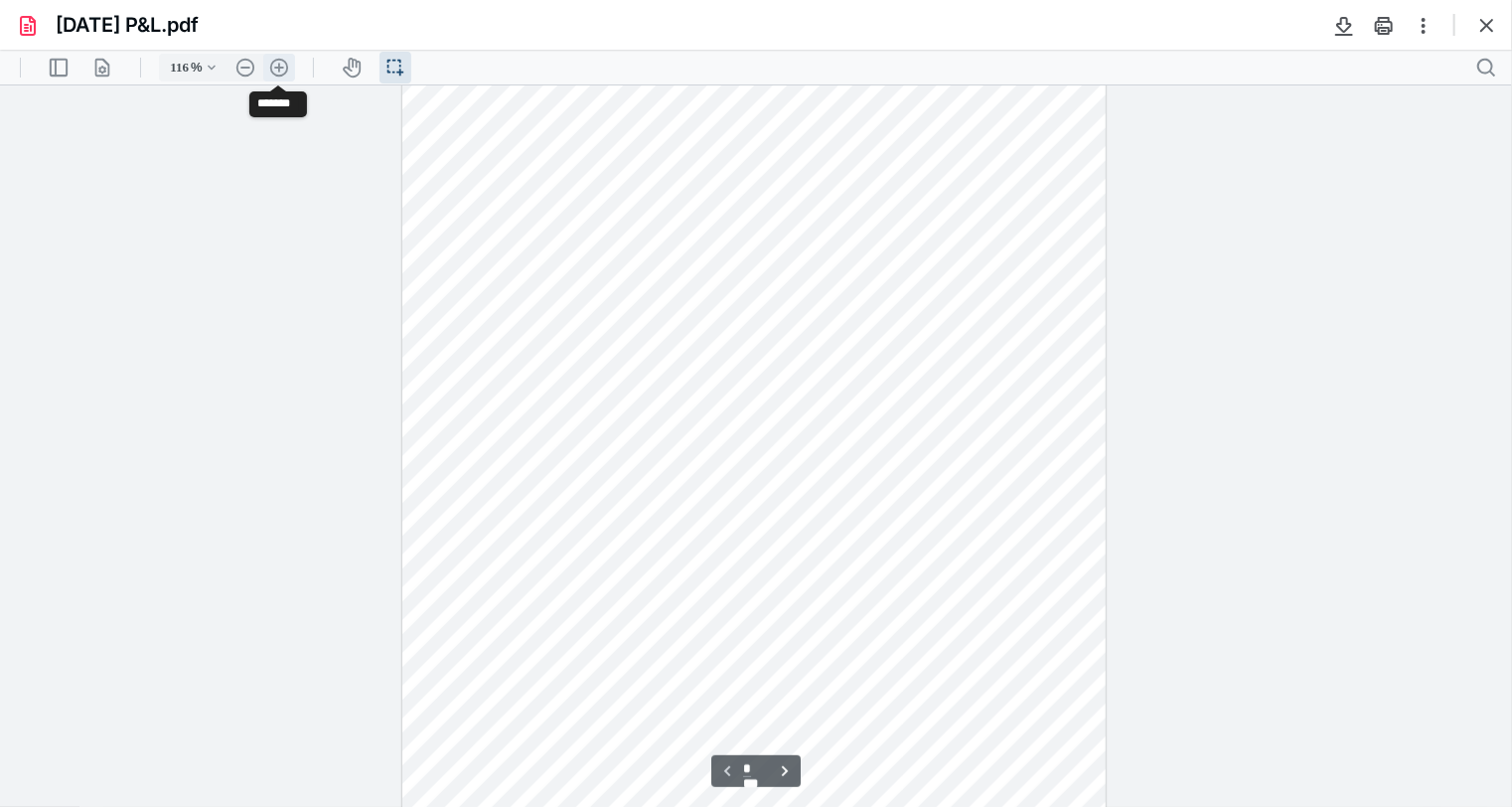 click on ".cls-1{fill:#abb0c4;} icon - header - zoom - in - line" at bounding box center (279, 67) 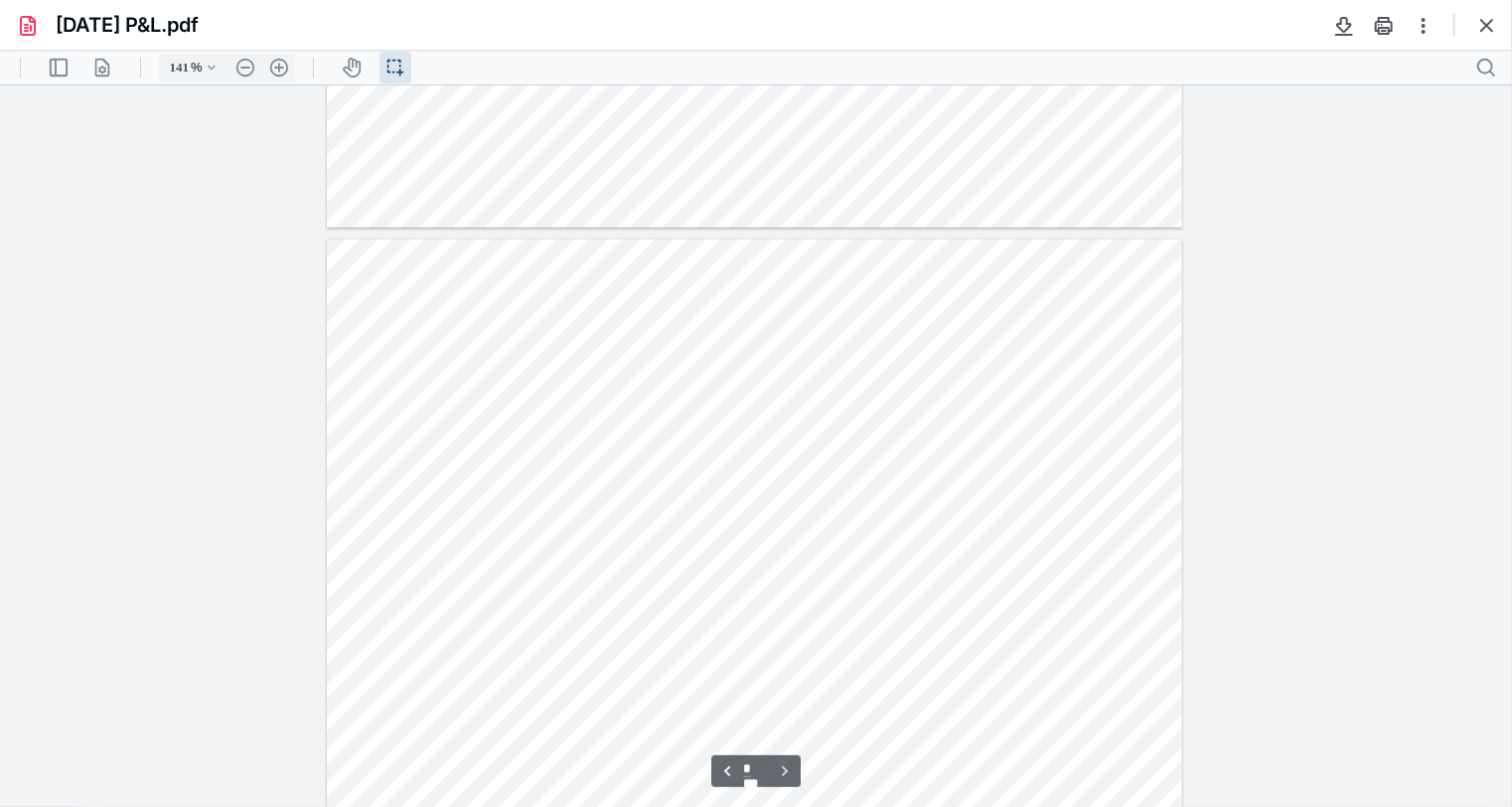 scroll, scrollTop: 972, scrollLeft: 0, axis: vertical 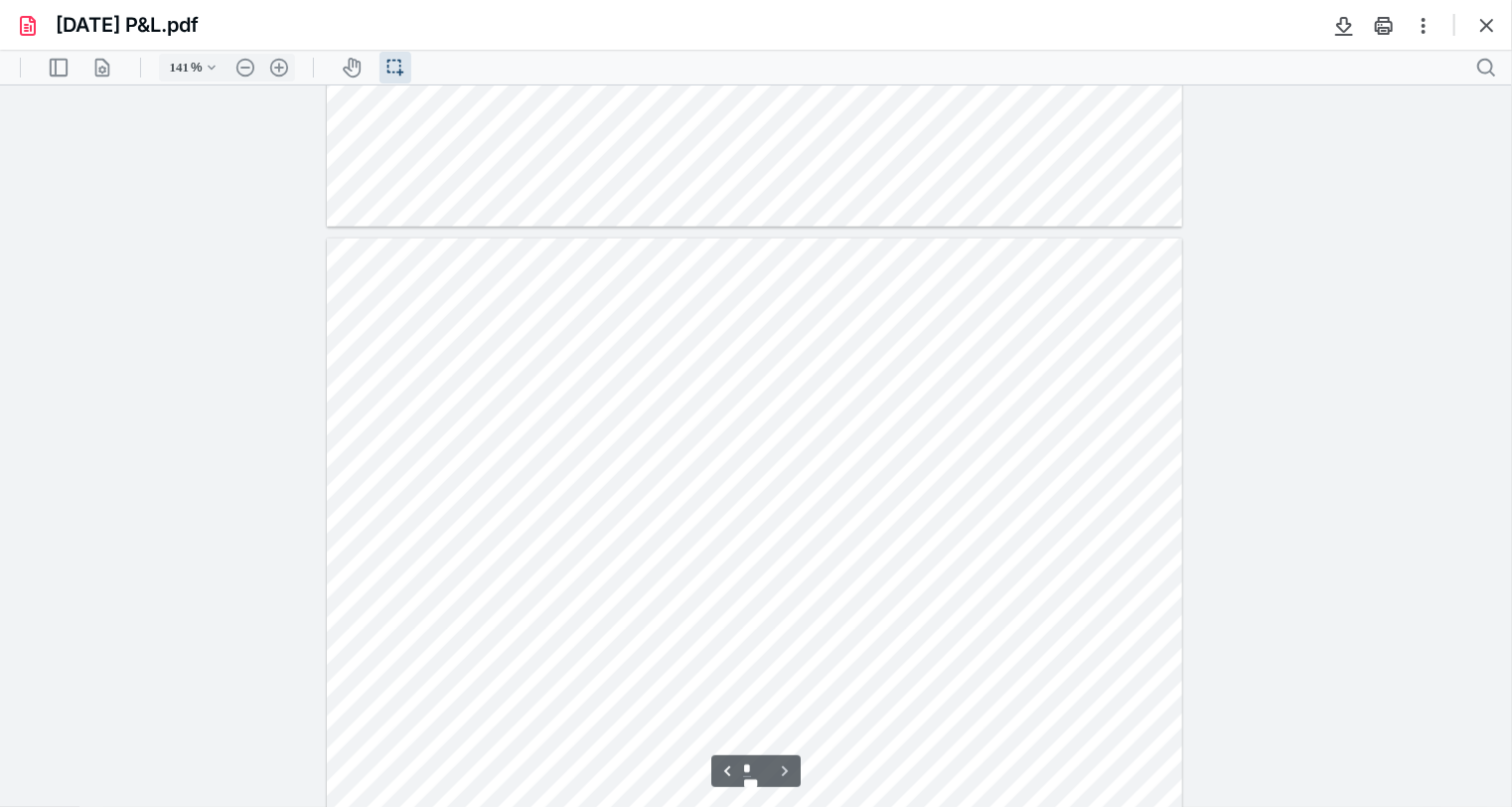 type on "*" 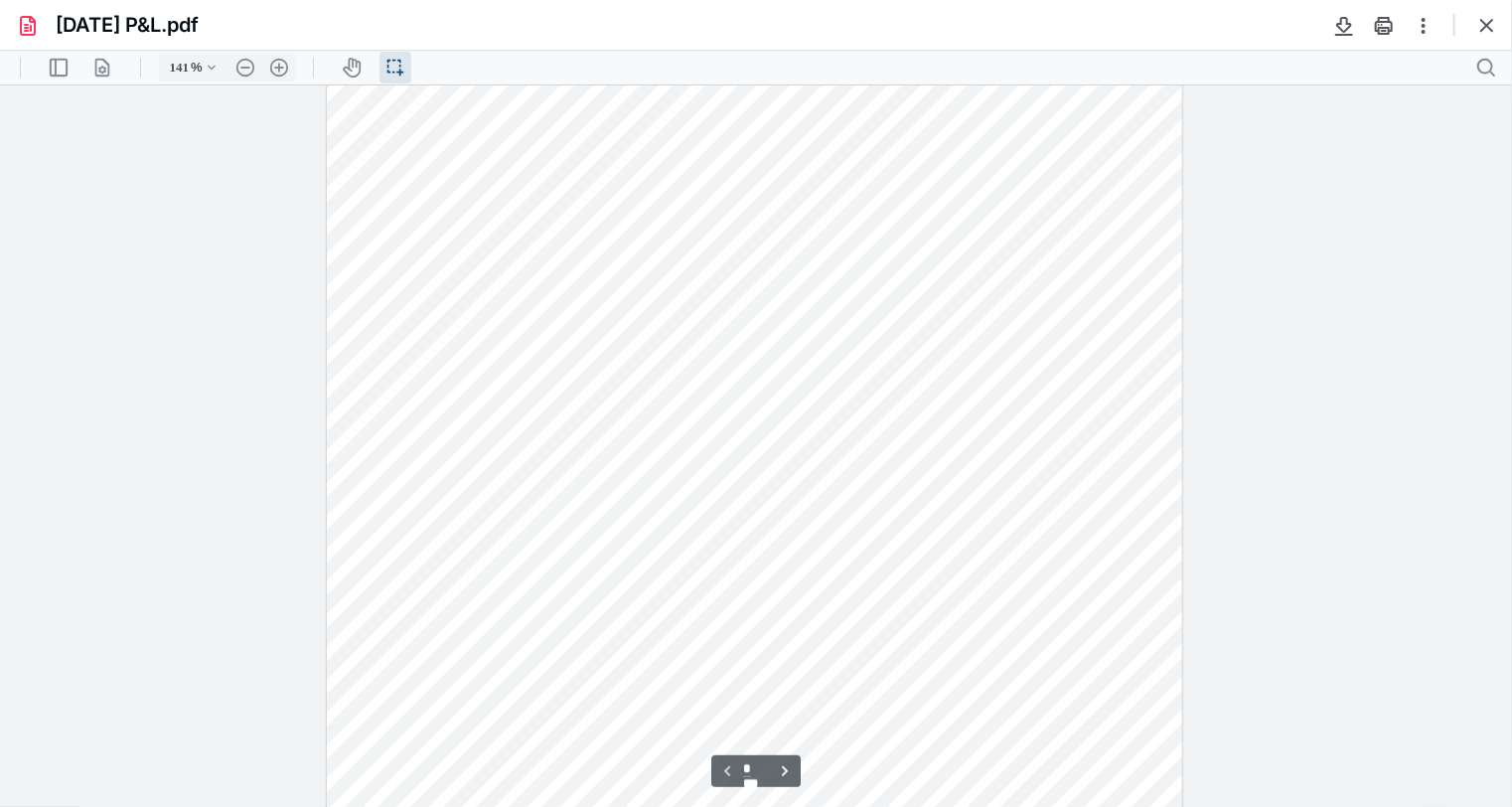 scroll, scrollTop: 363, scrollLeft: 0, axis: vertical 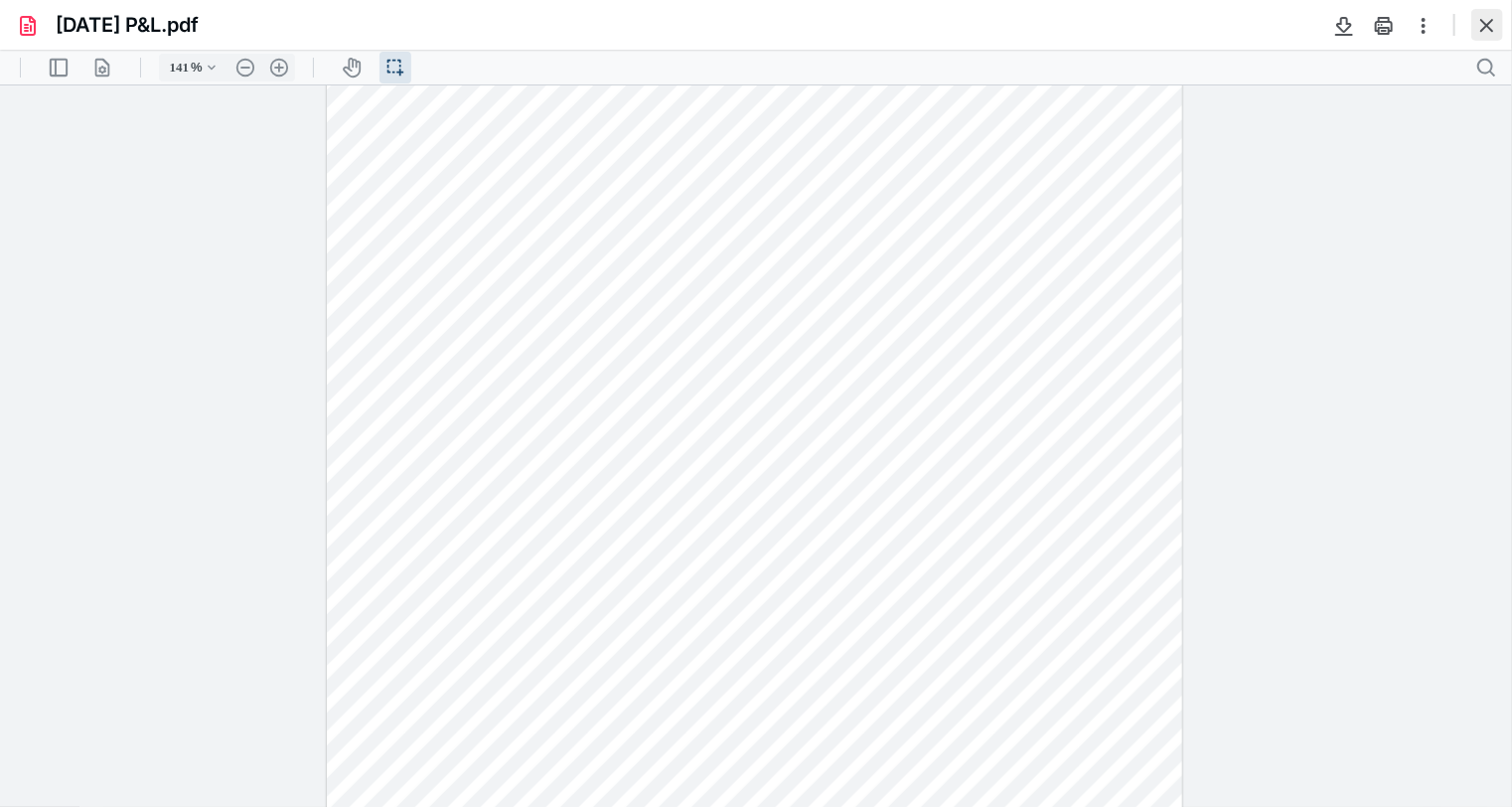 click at bounding box center [1487, 25] 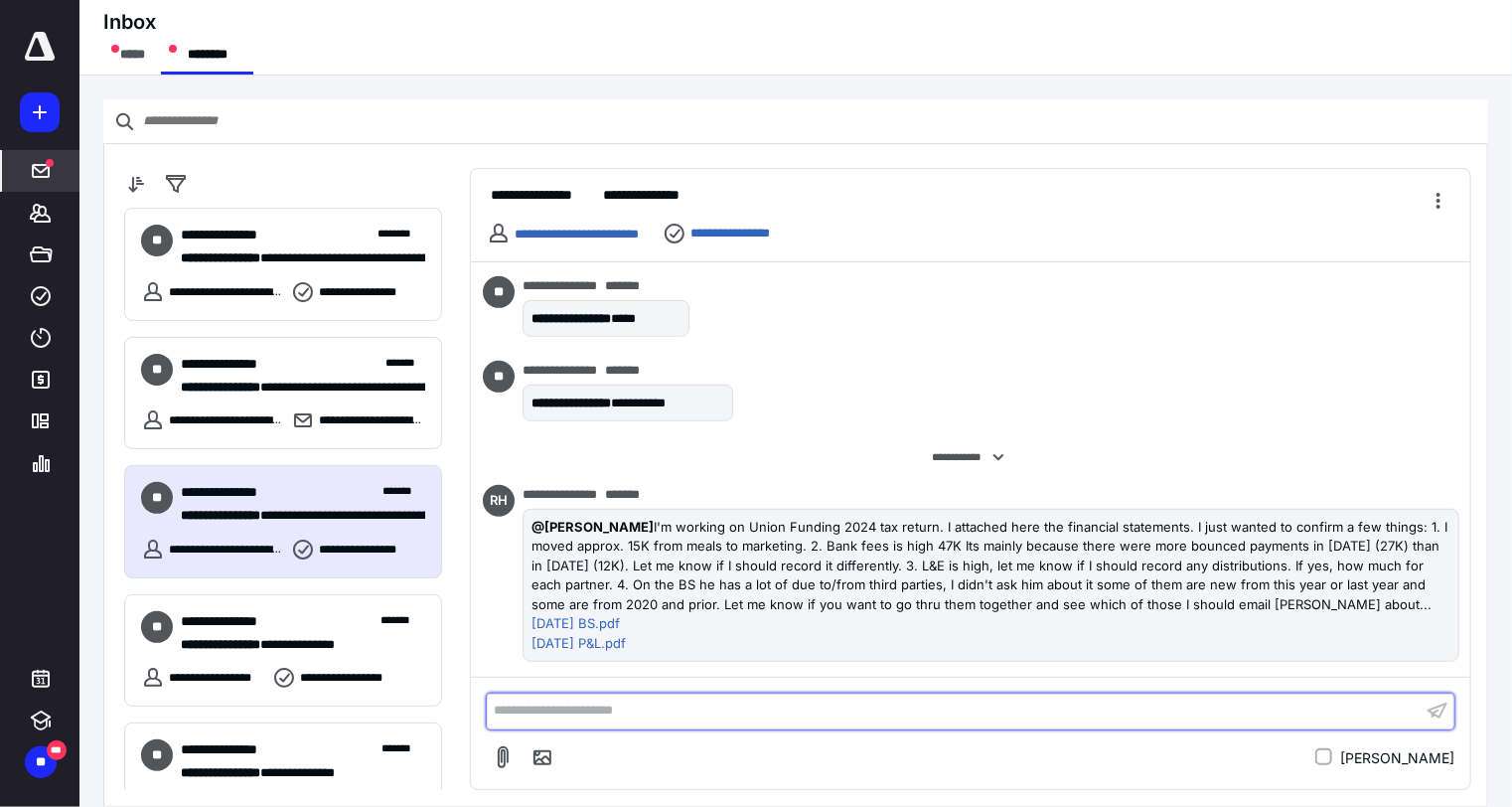 click on "**********" at bounding box center (955, 711) 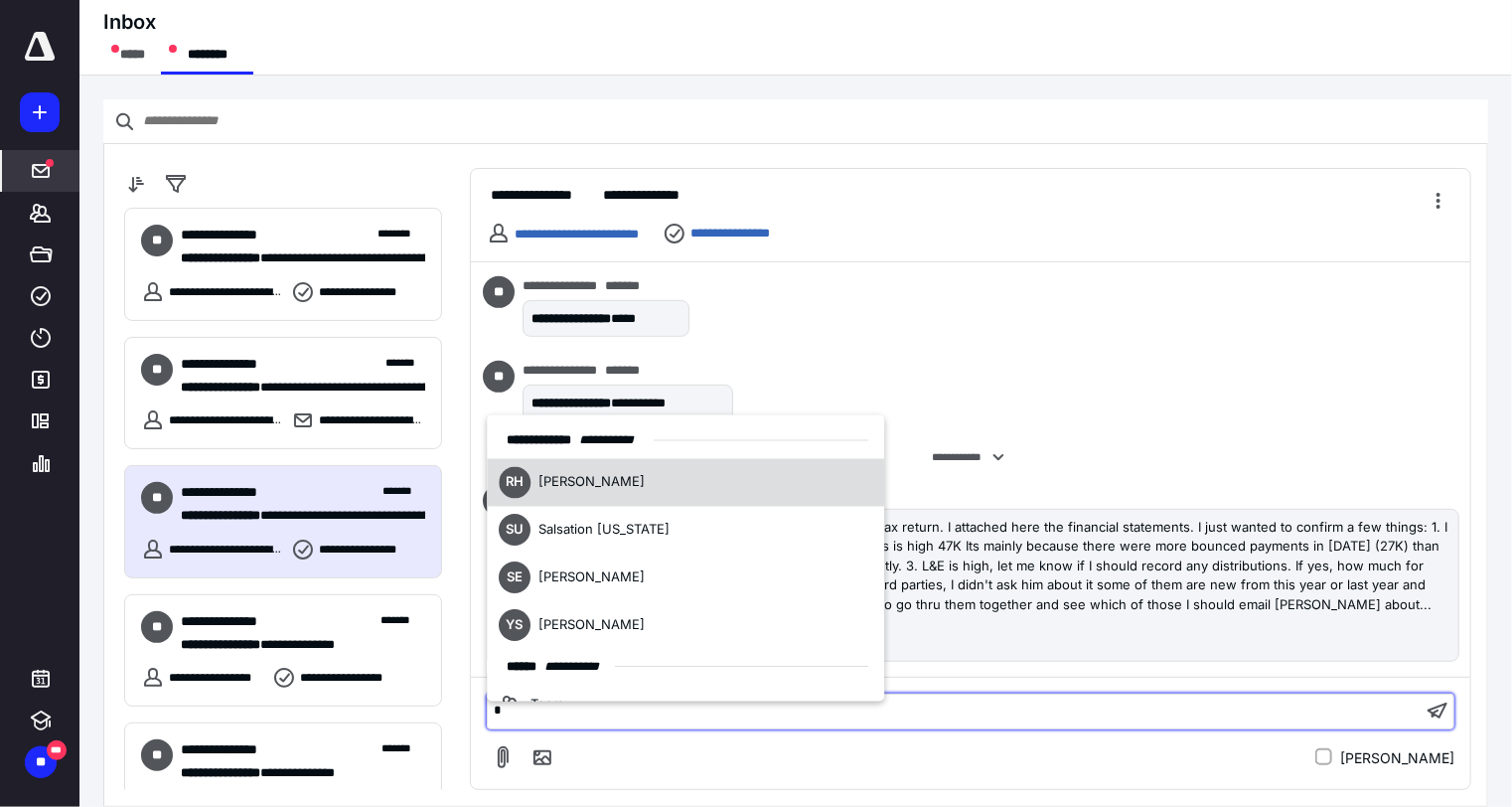 type 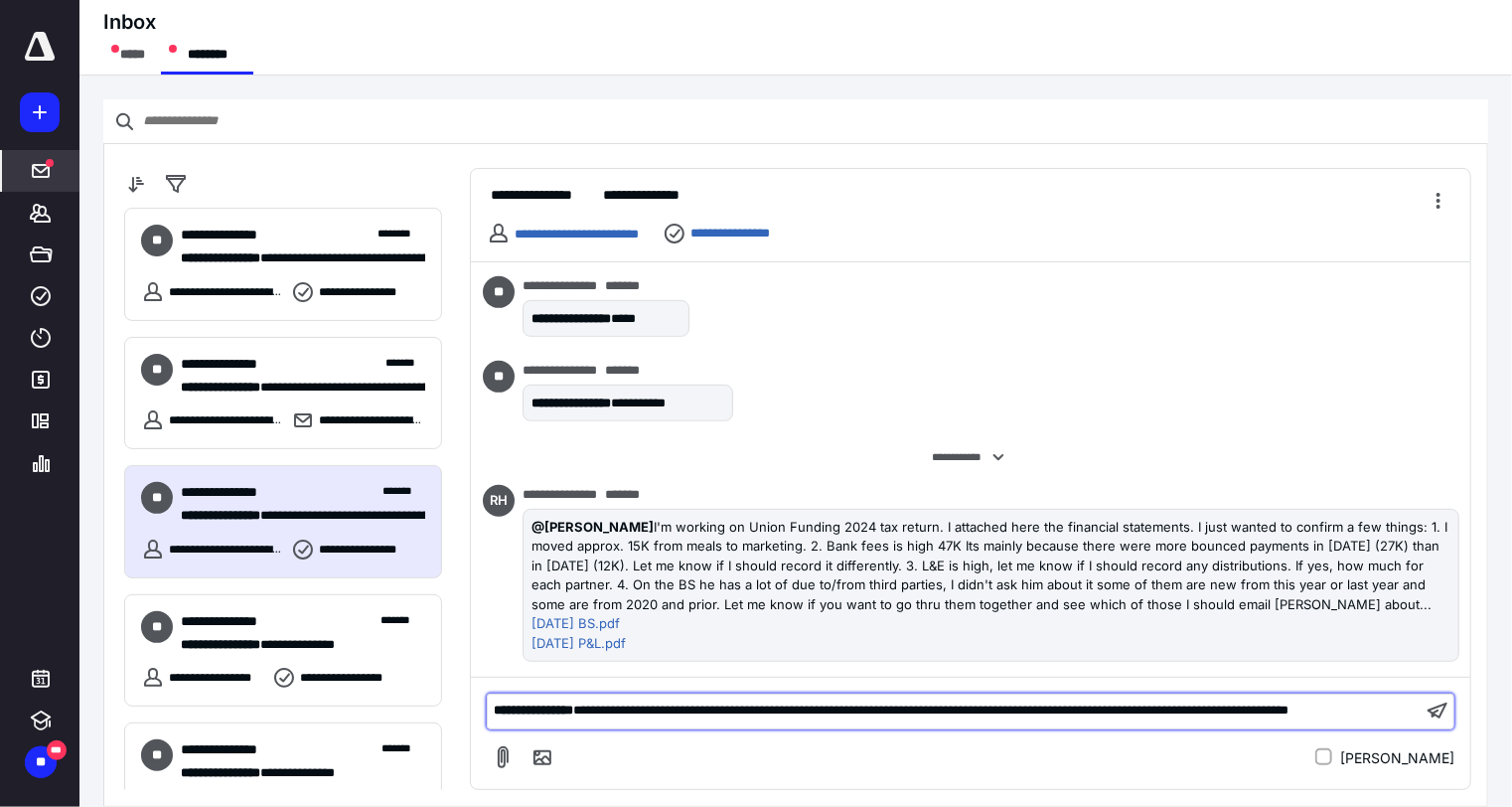 click on "**********" at bounding box center (955, 711) 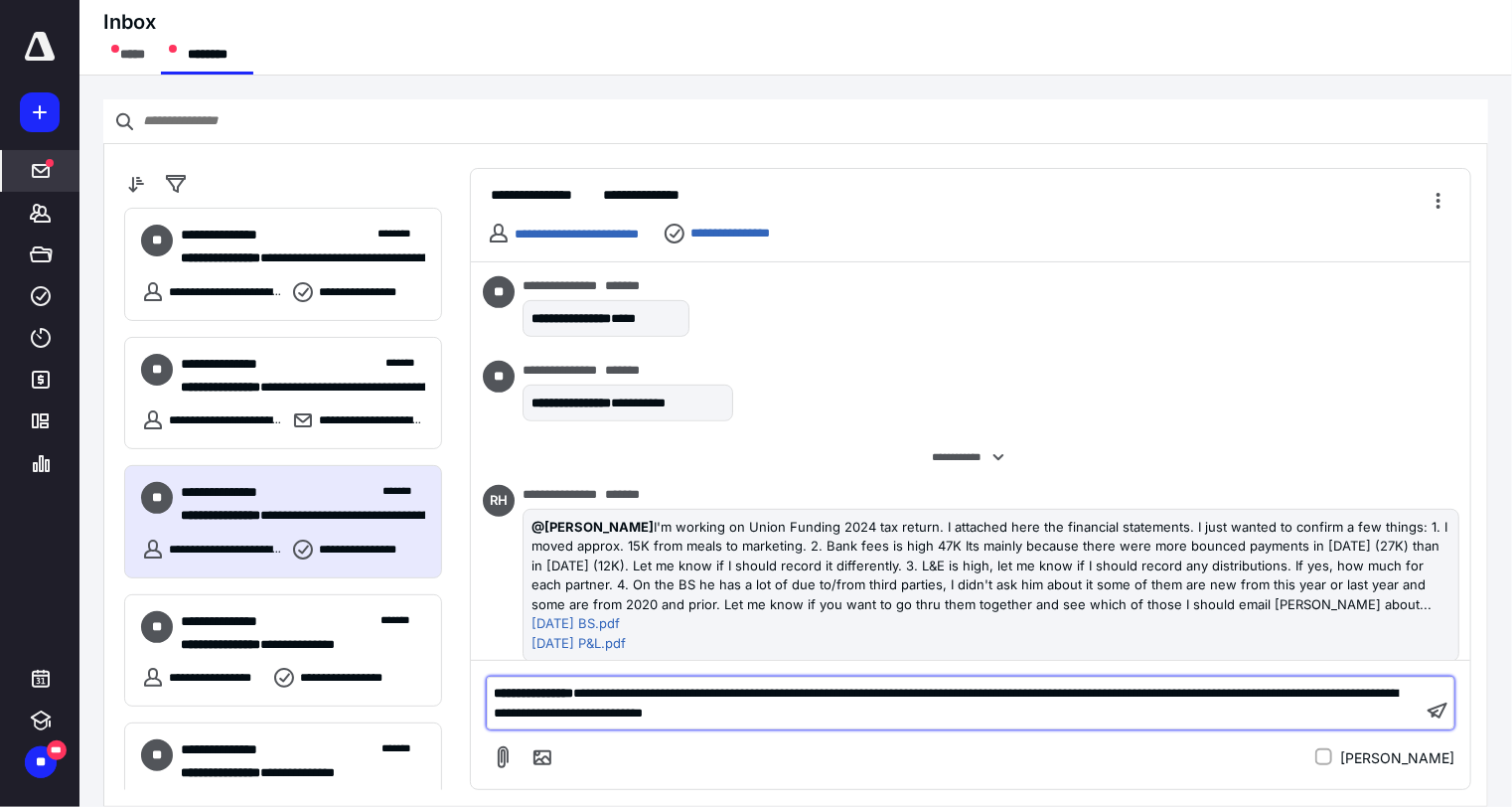 click on "**********" at bounding box center (955, 703) 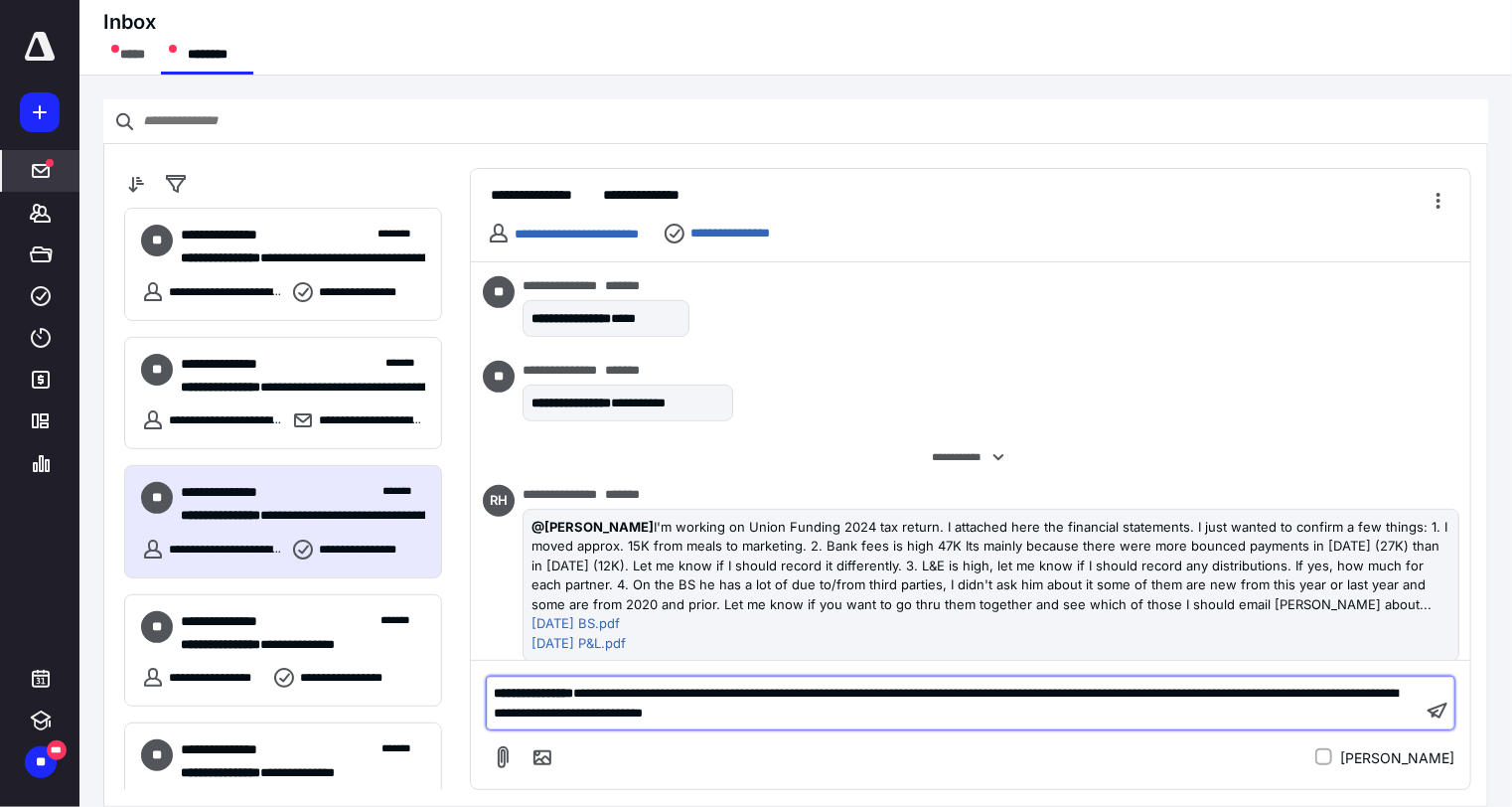 click on "**********" at bounding box center (946, 703) 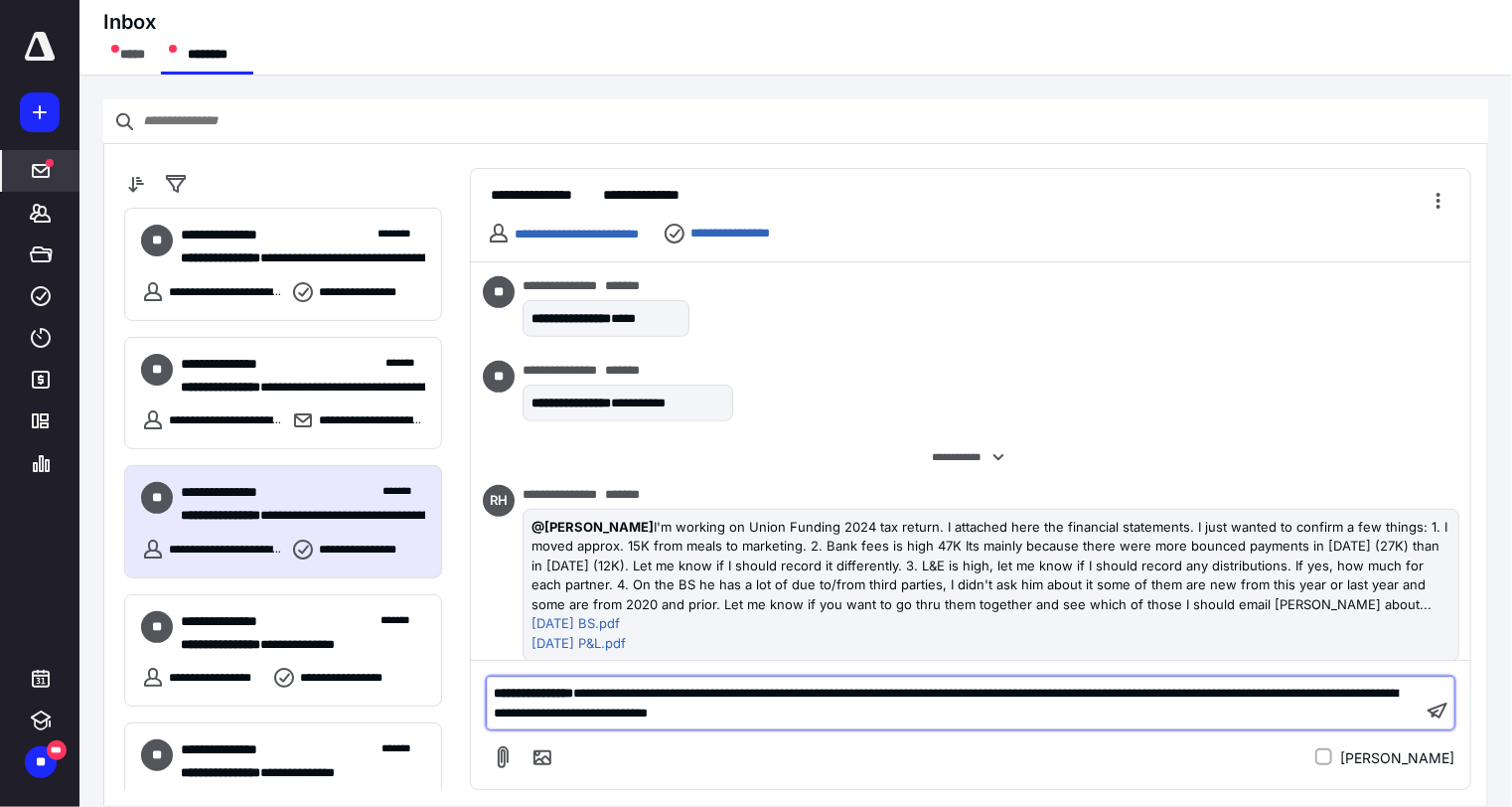 click on "**********" at bounding box center [955, 703] 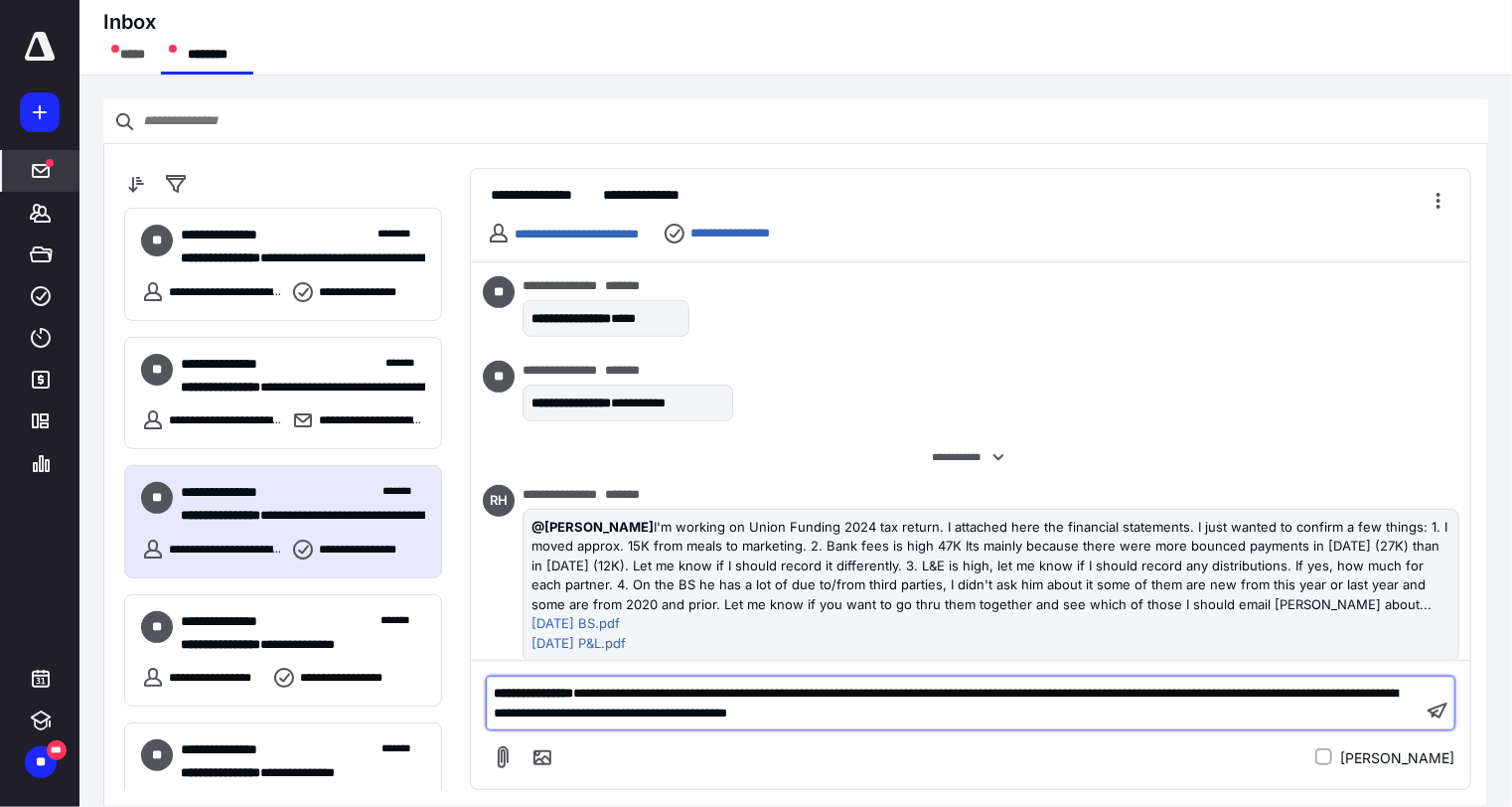 click on "**********" at bounding box center (955, 703) 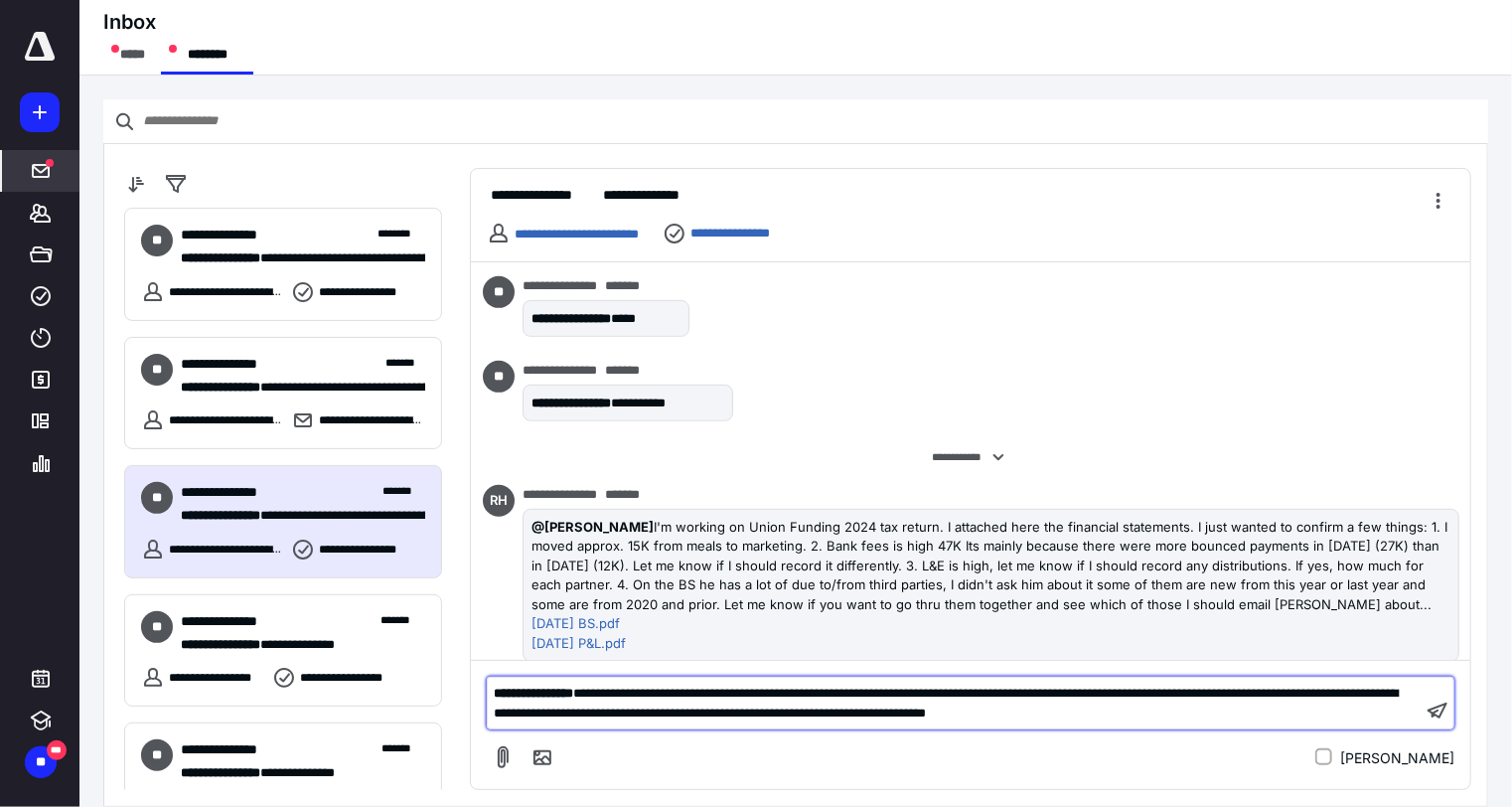 click on "**********" at bounding box center [946, 703] 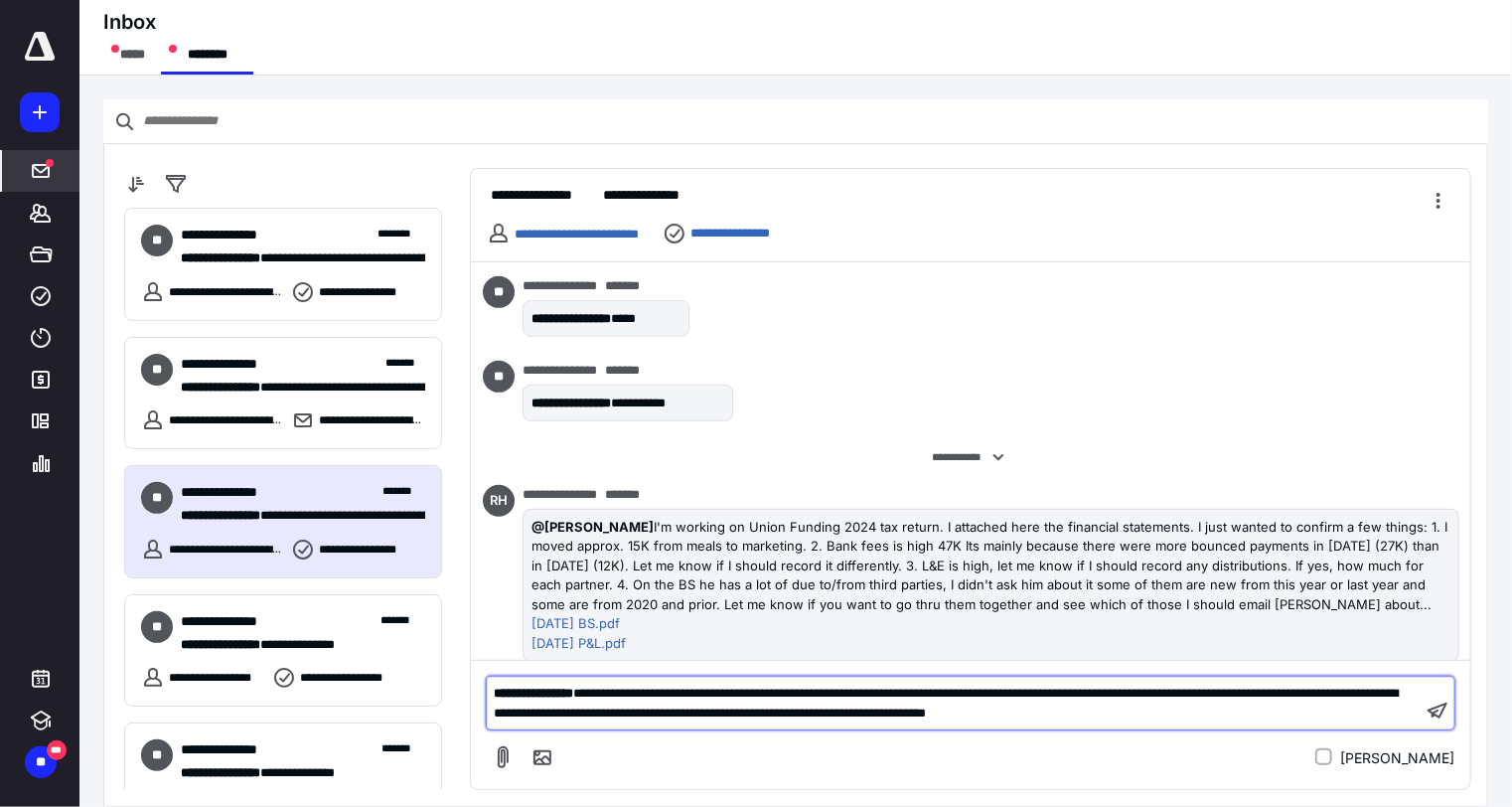 click on "**********" at bounding box center (955, 703) 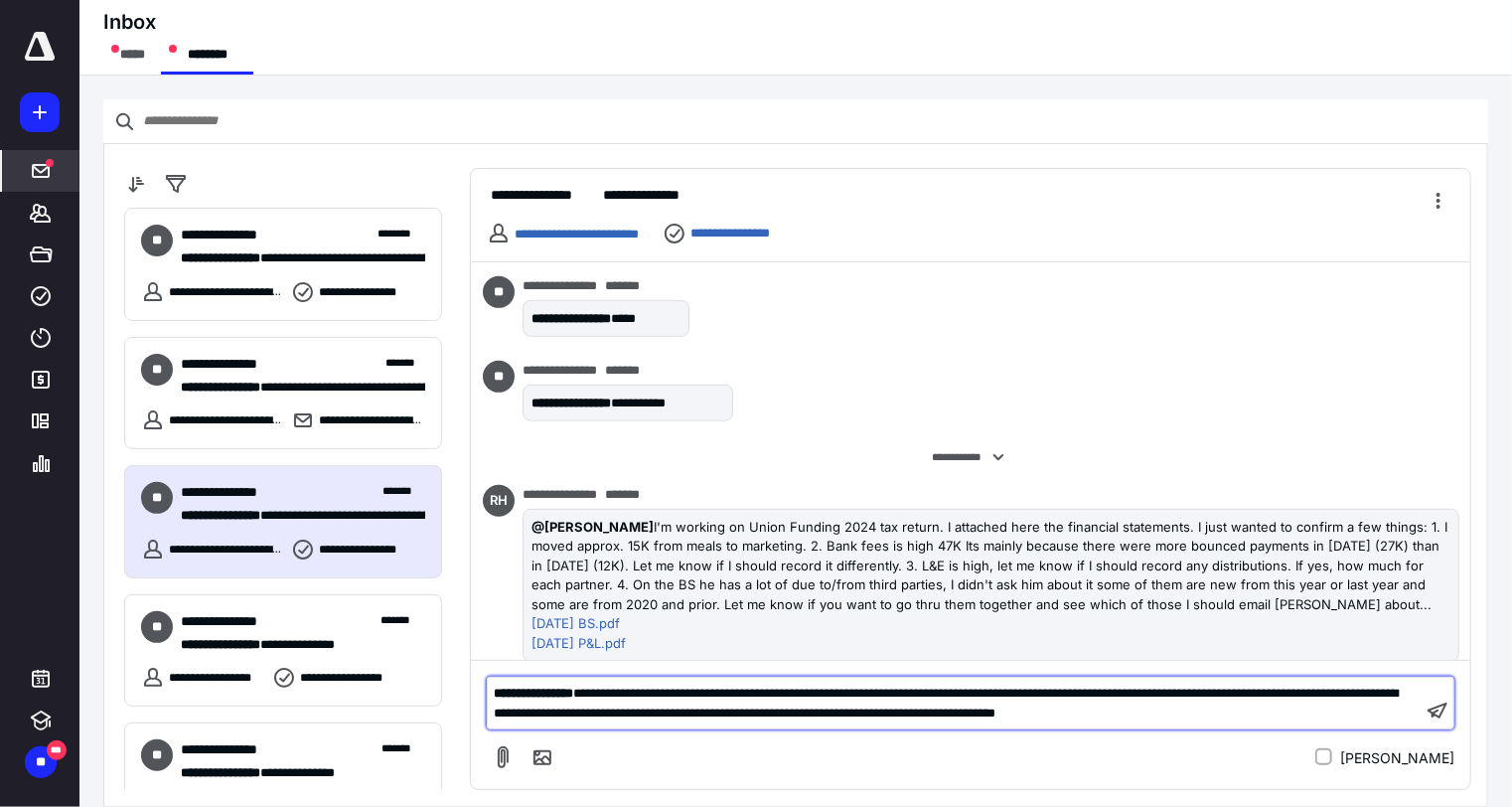 click on "**********" at bounding box center [946, 703] 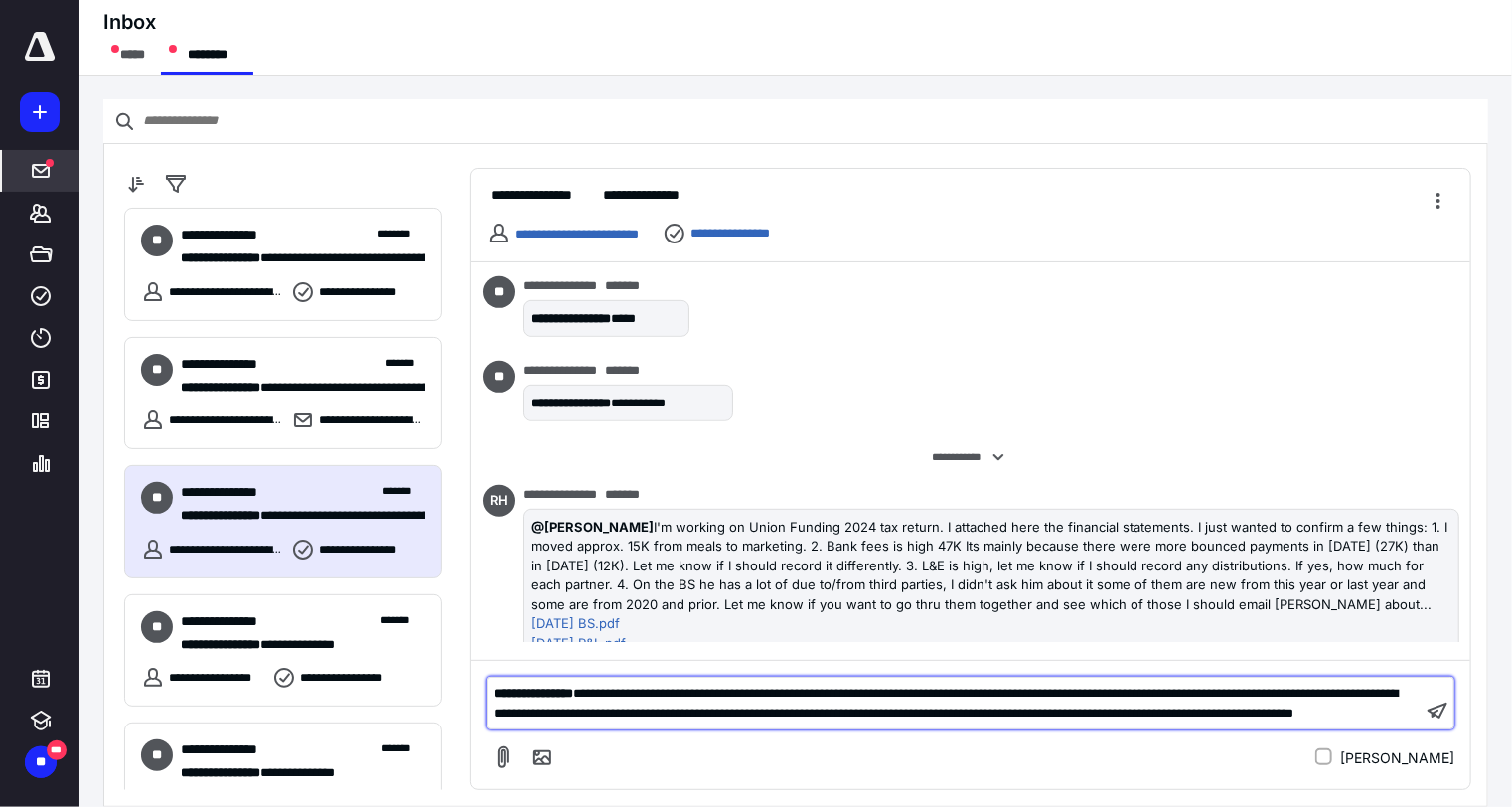 click on "**********" at bounding box center (946, 703) 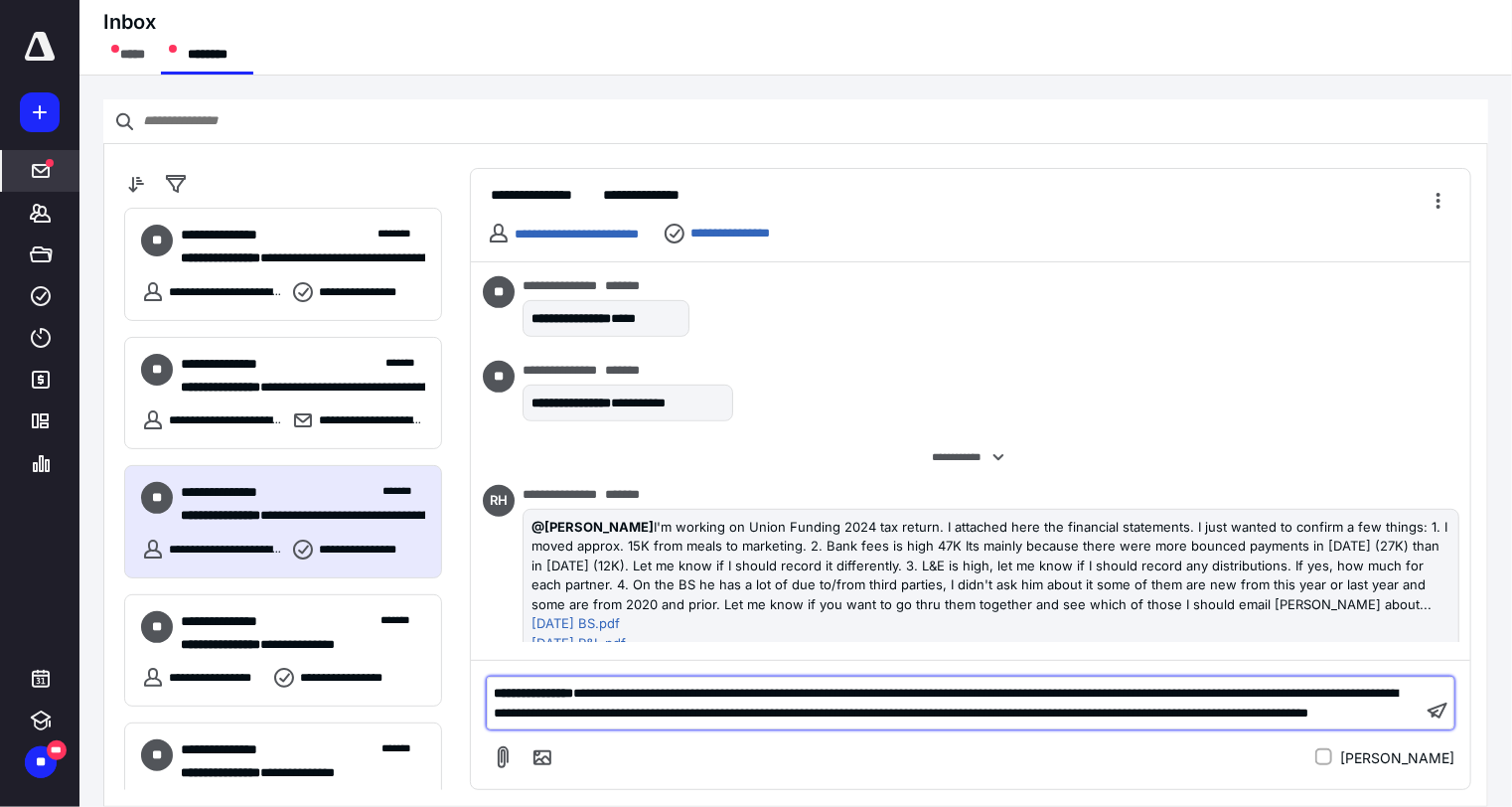 click on "**********" at bounding box center [955, 703] 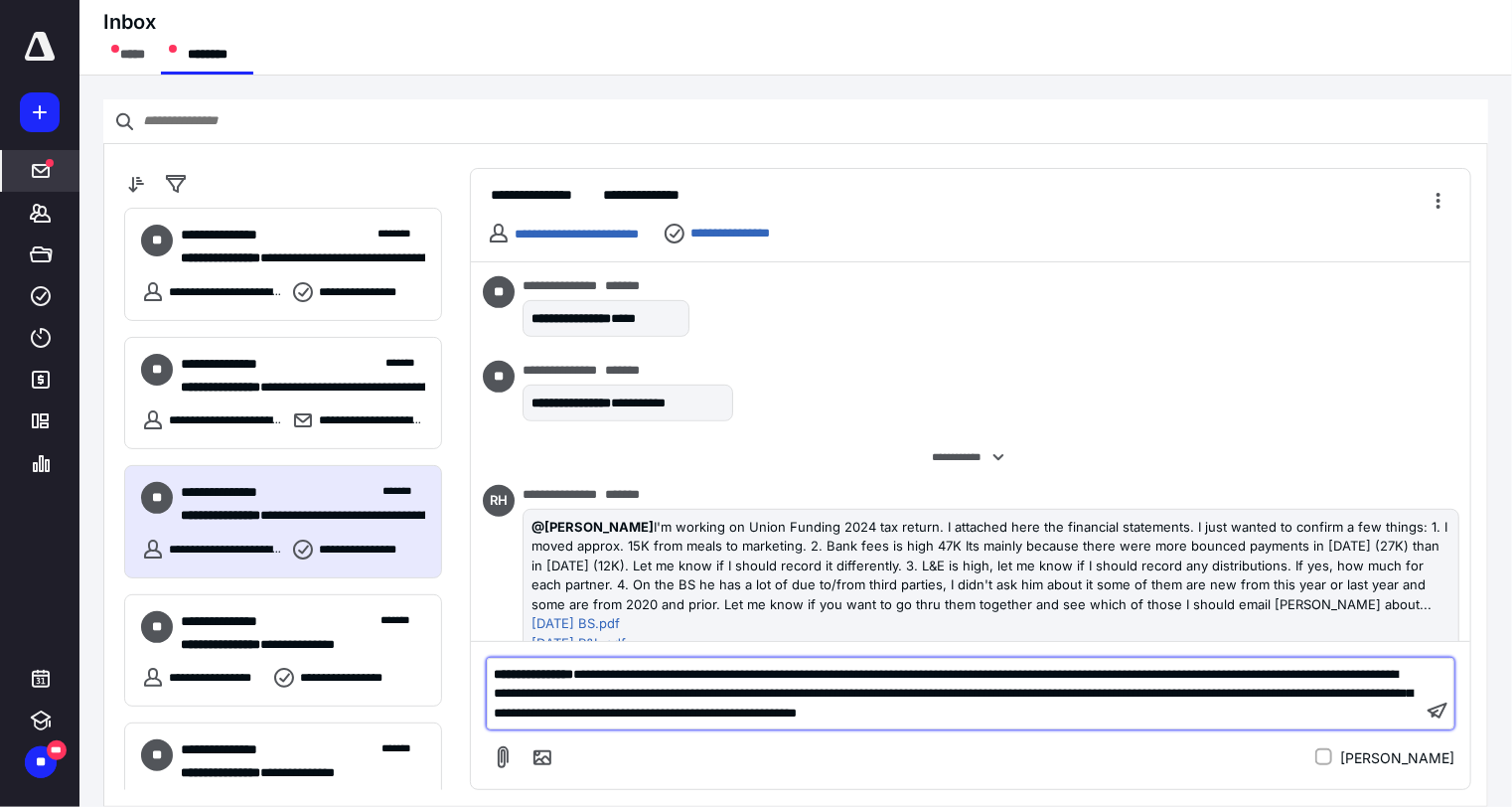 click on "**********" at bounding box center (953, 694) 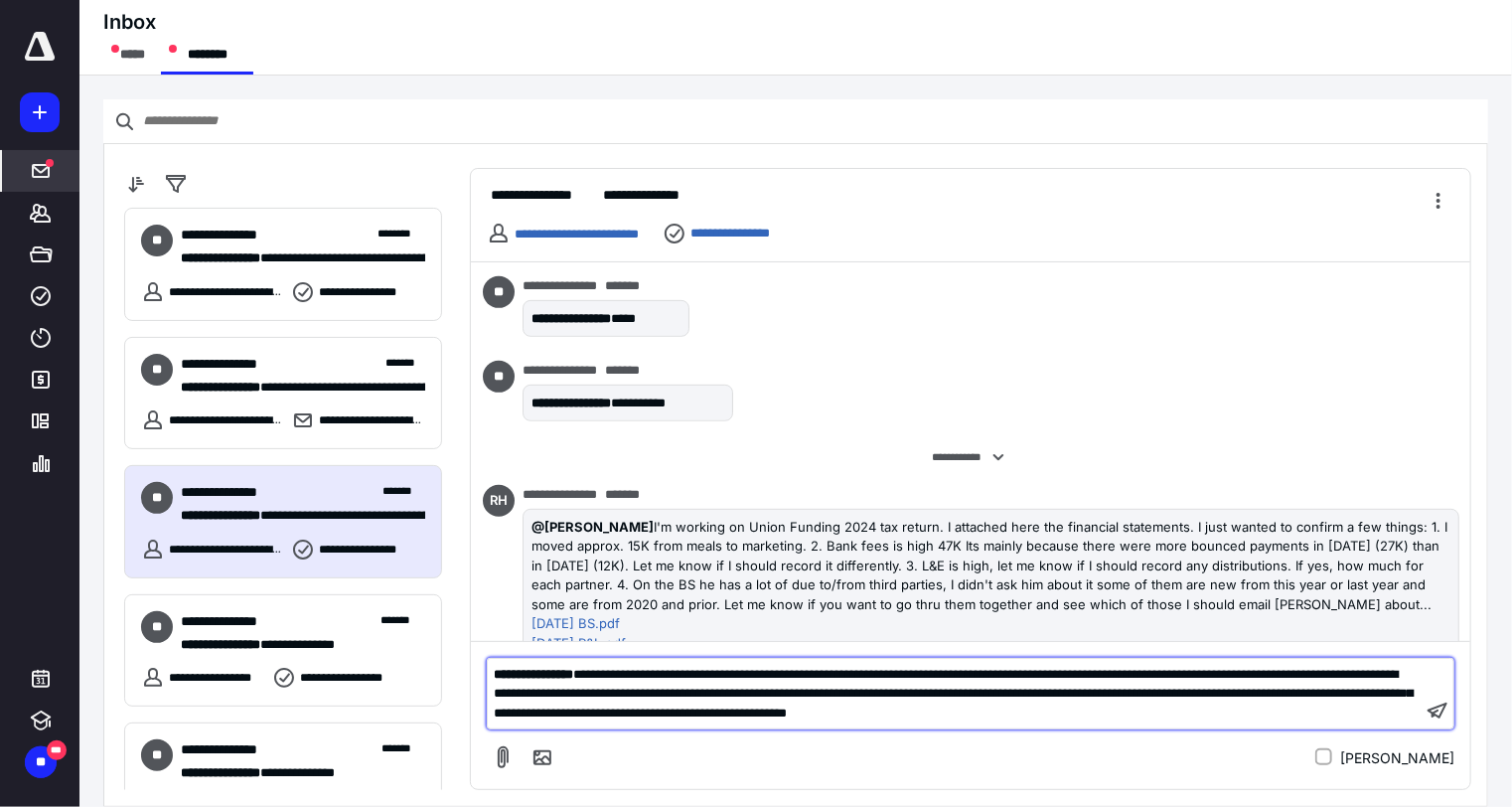 click on "**********" at bounding box center (953, 694) 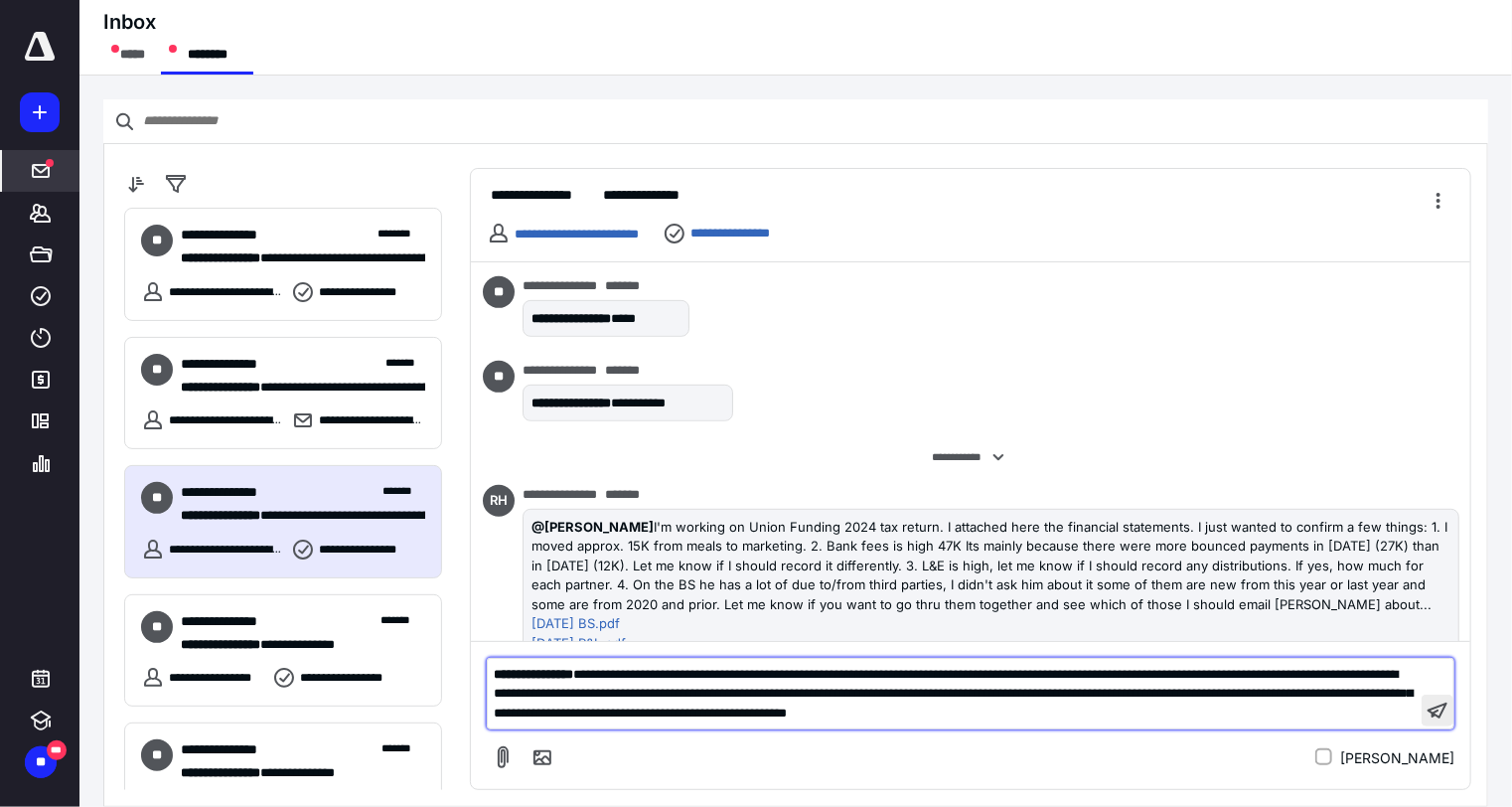 click at bounding box center [1437, 711] 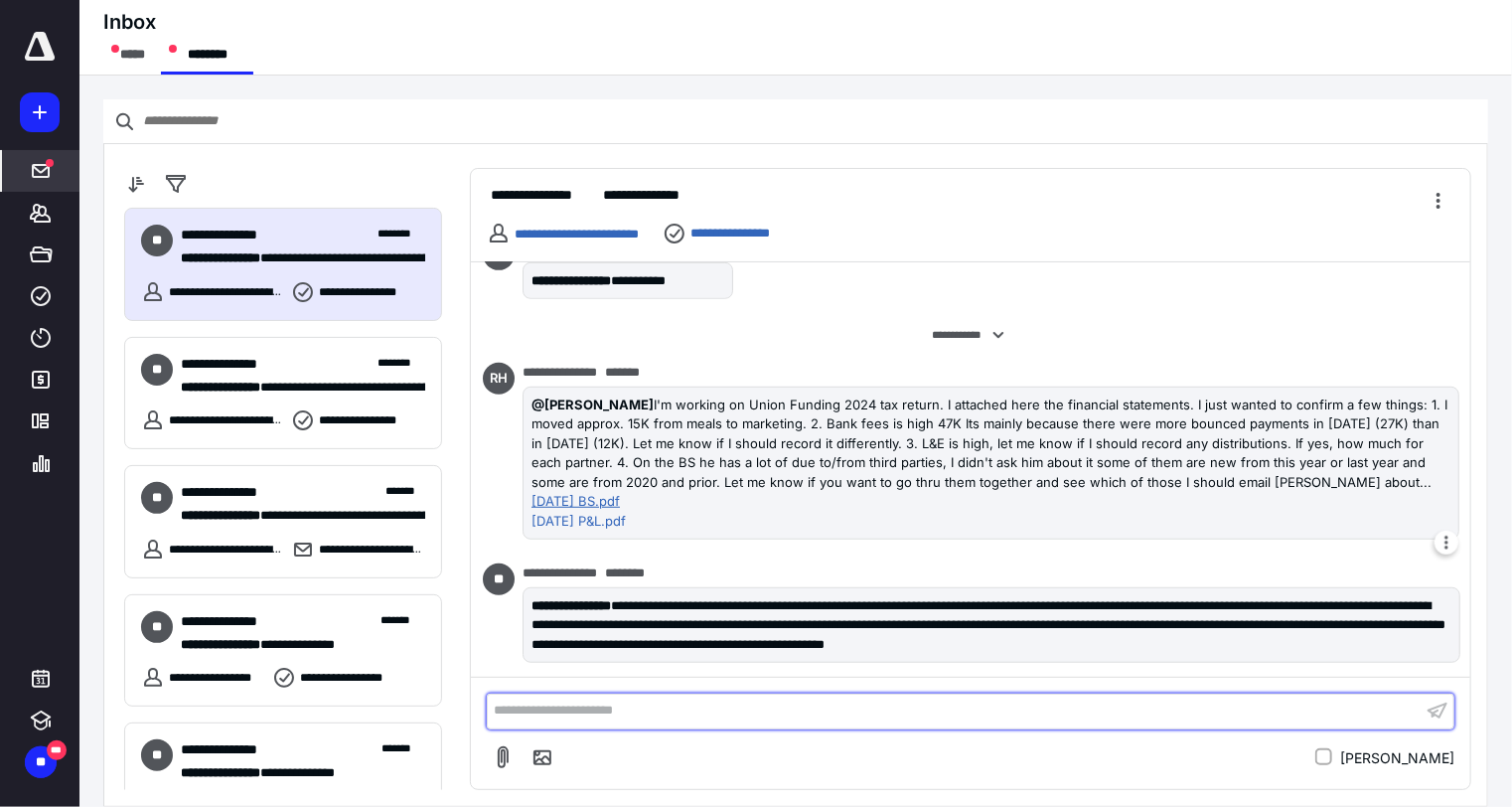scroll, scrollTop: 621, scrollLeft: 0, axis: vertical 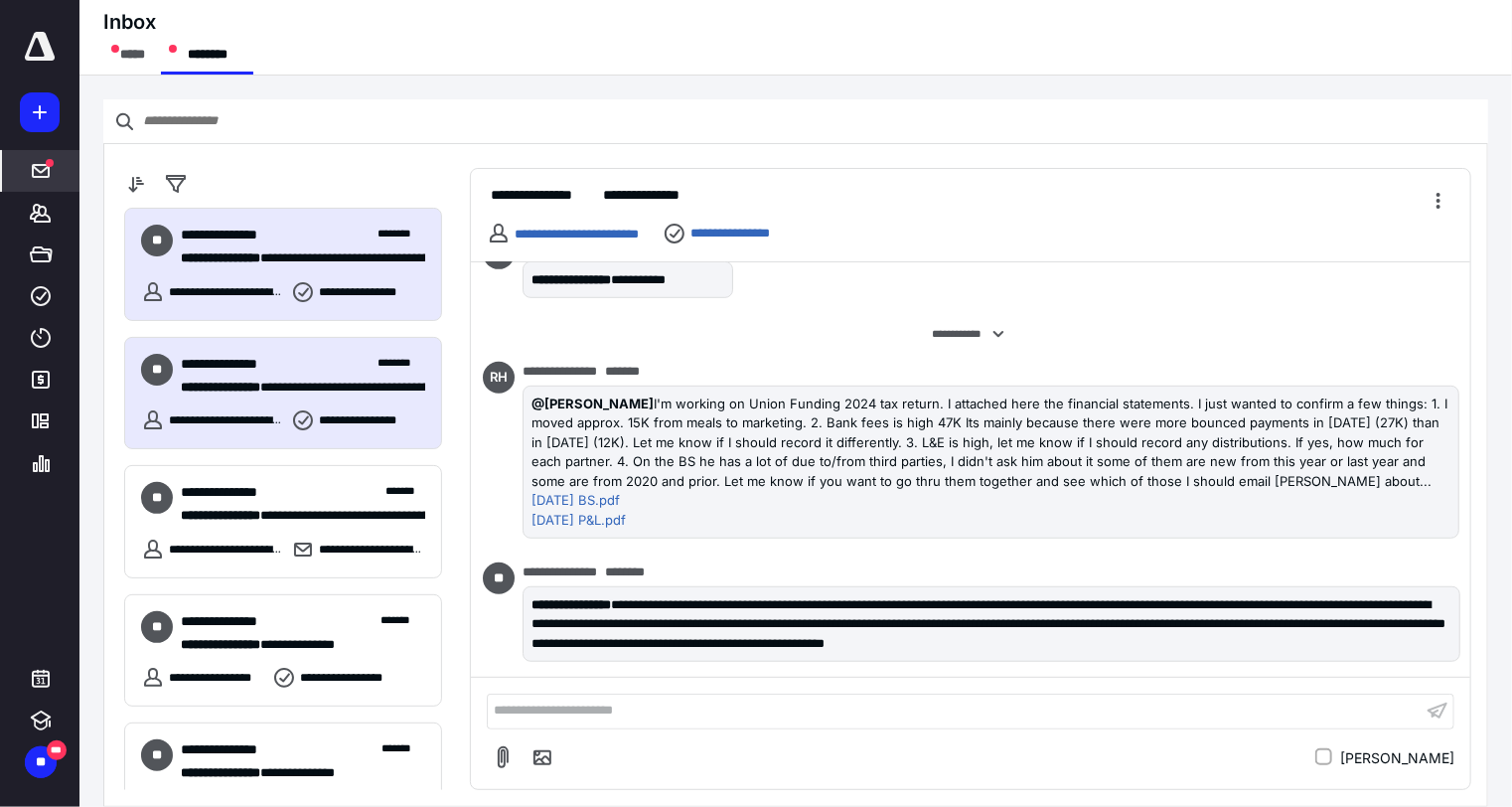 click on "**********" at bounding box center [303, 388] 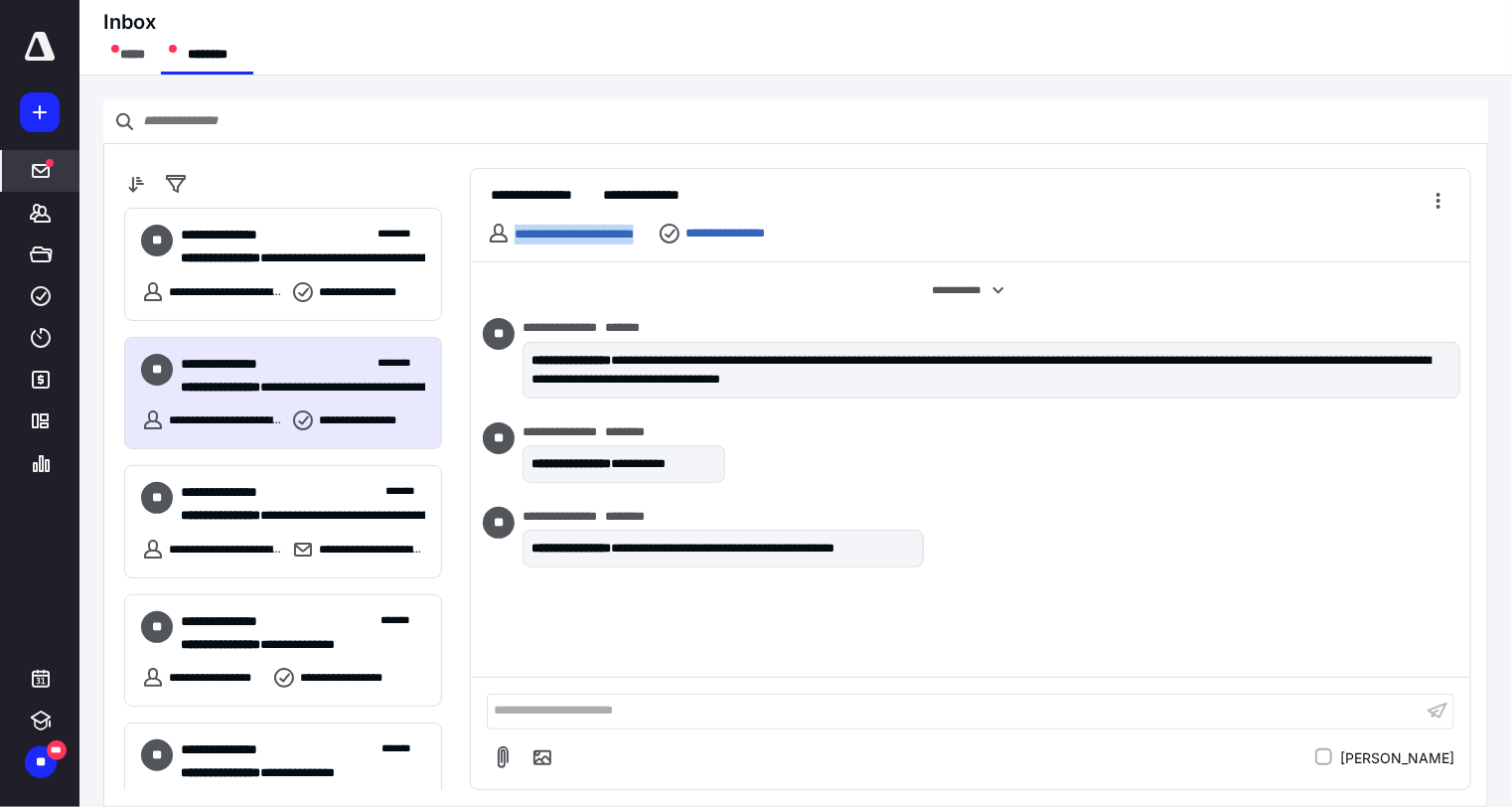 drag, startPoint x: 680, startPoint y: 242, endPoint x: 516, endPoint y: 244, distance: 164.0122 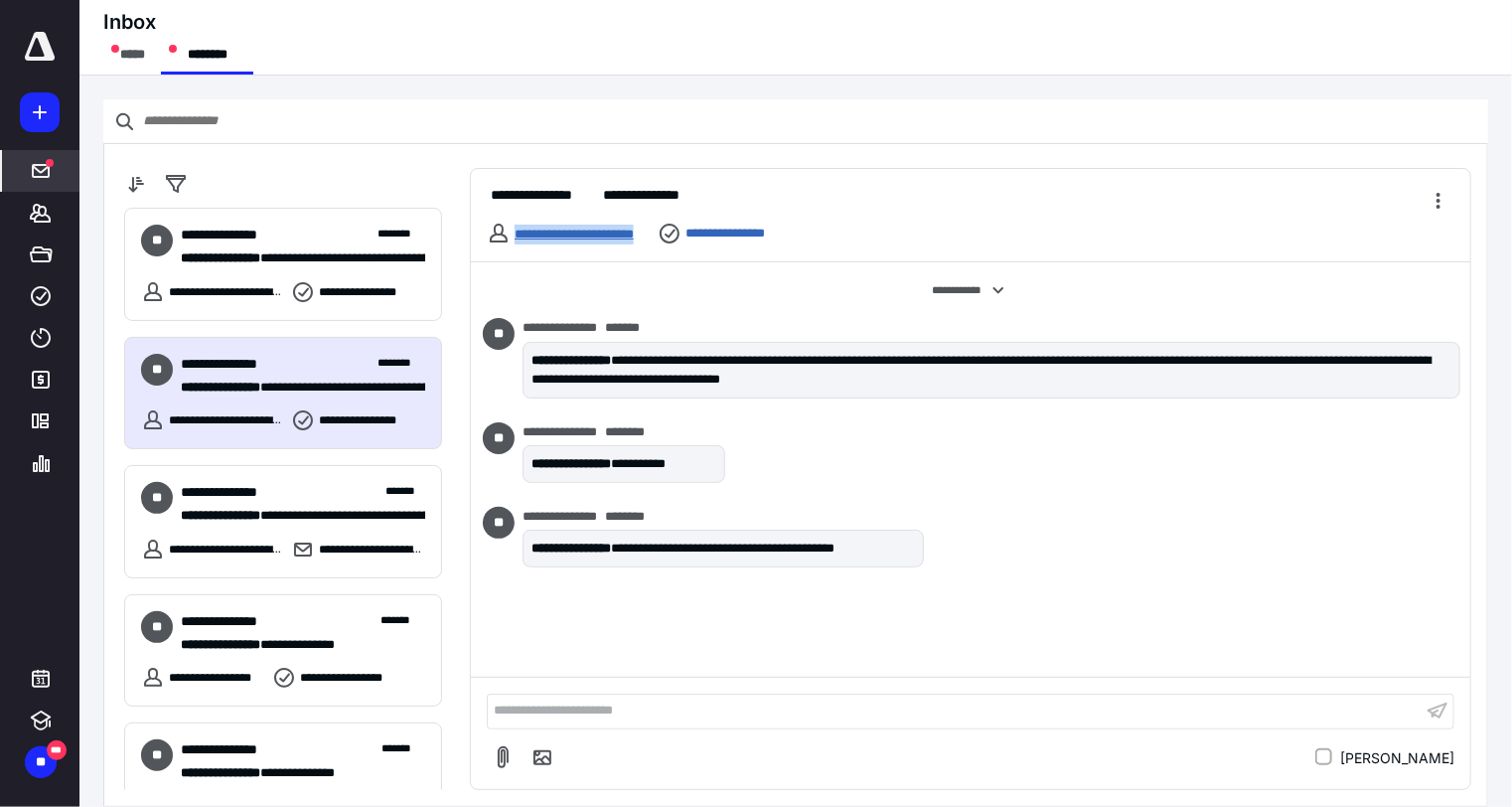 copy on "**********" 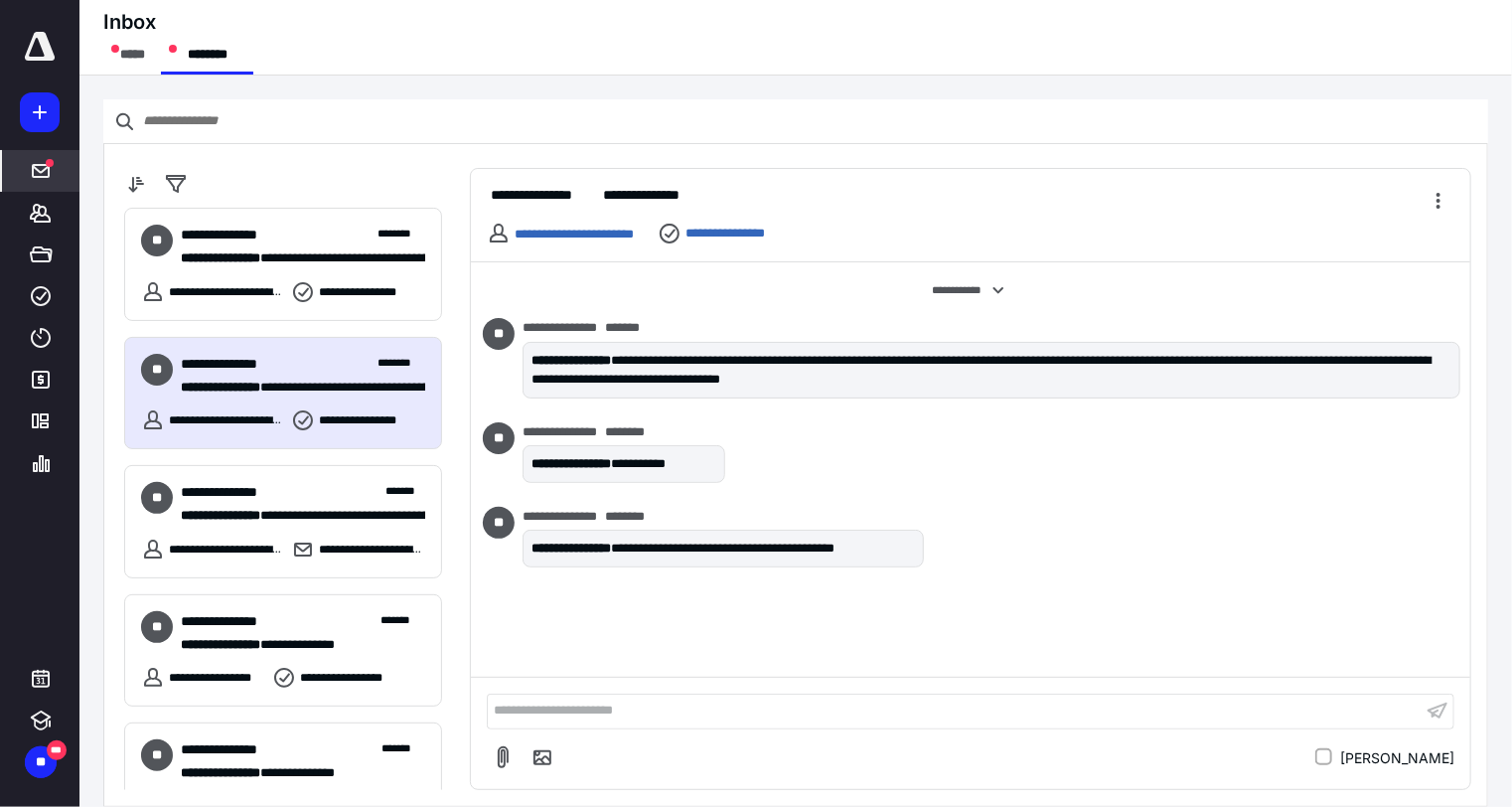 click on "**********" at bounding box center (971, 203) 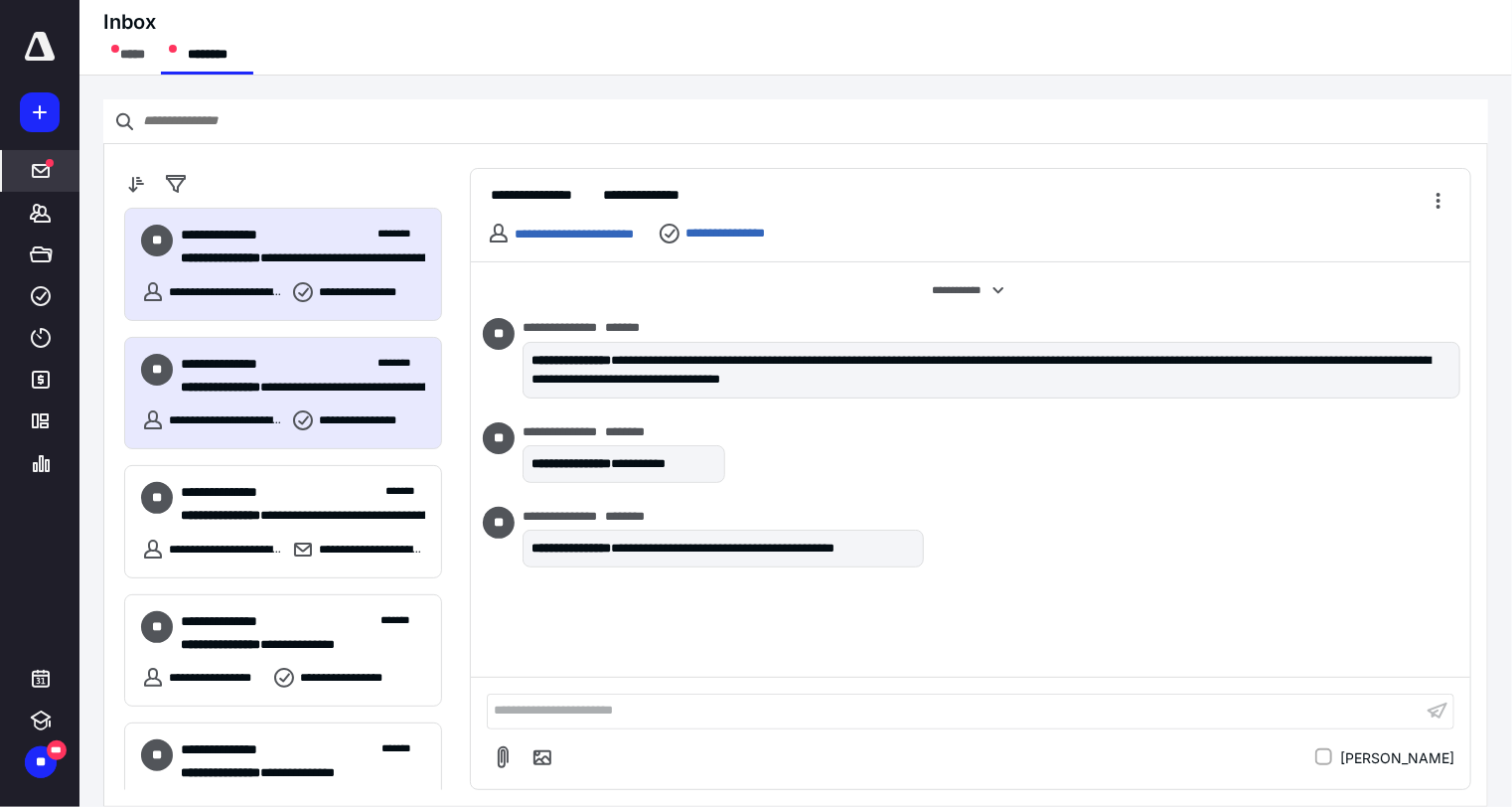 click on "**********" at bounding box center (283, 264) 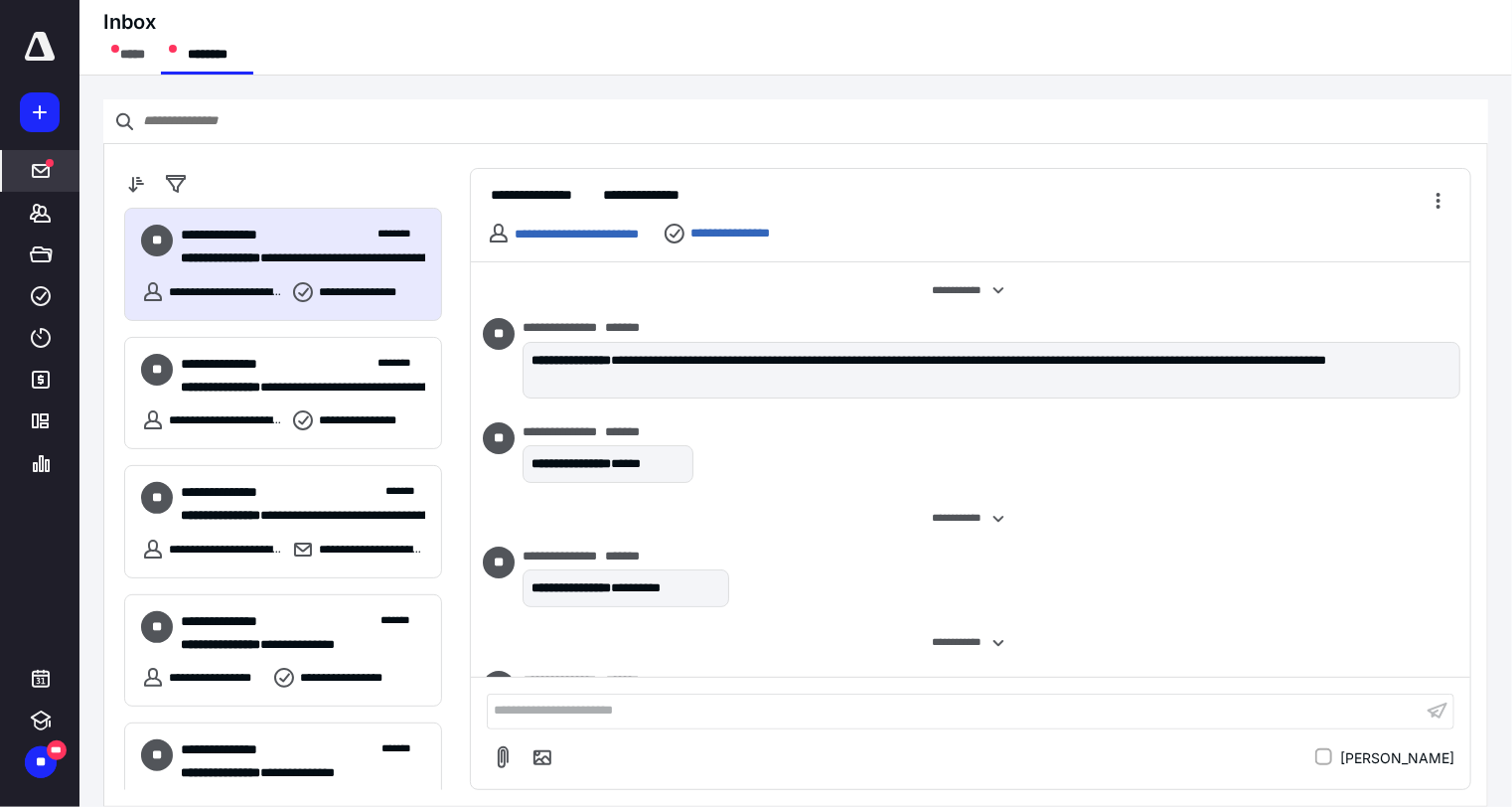 scroll, scrollTop: 620, scrollLeft: 0, axis: vertical 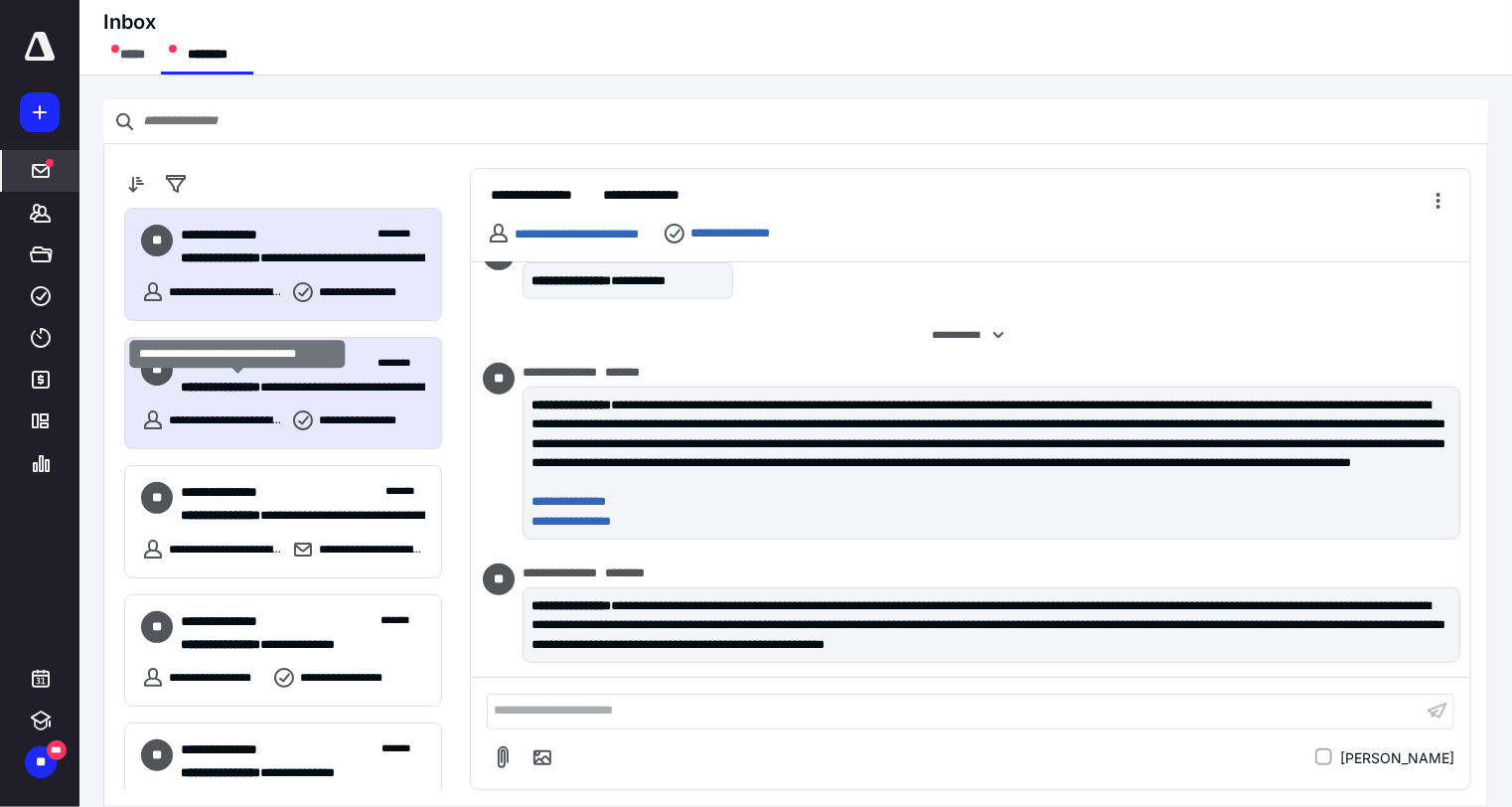 click on "**********" at bounding box center (221, 387) 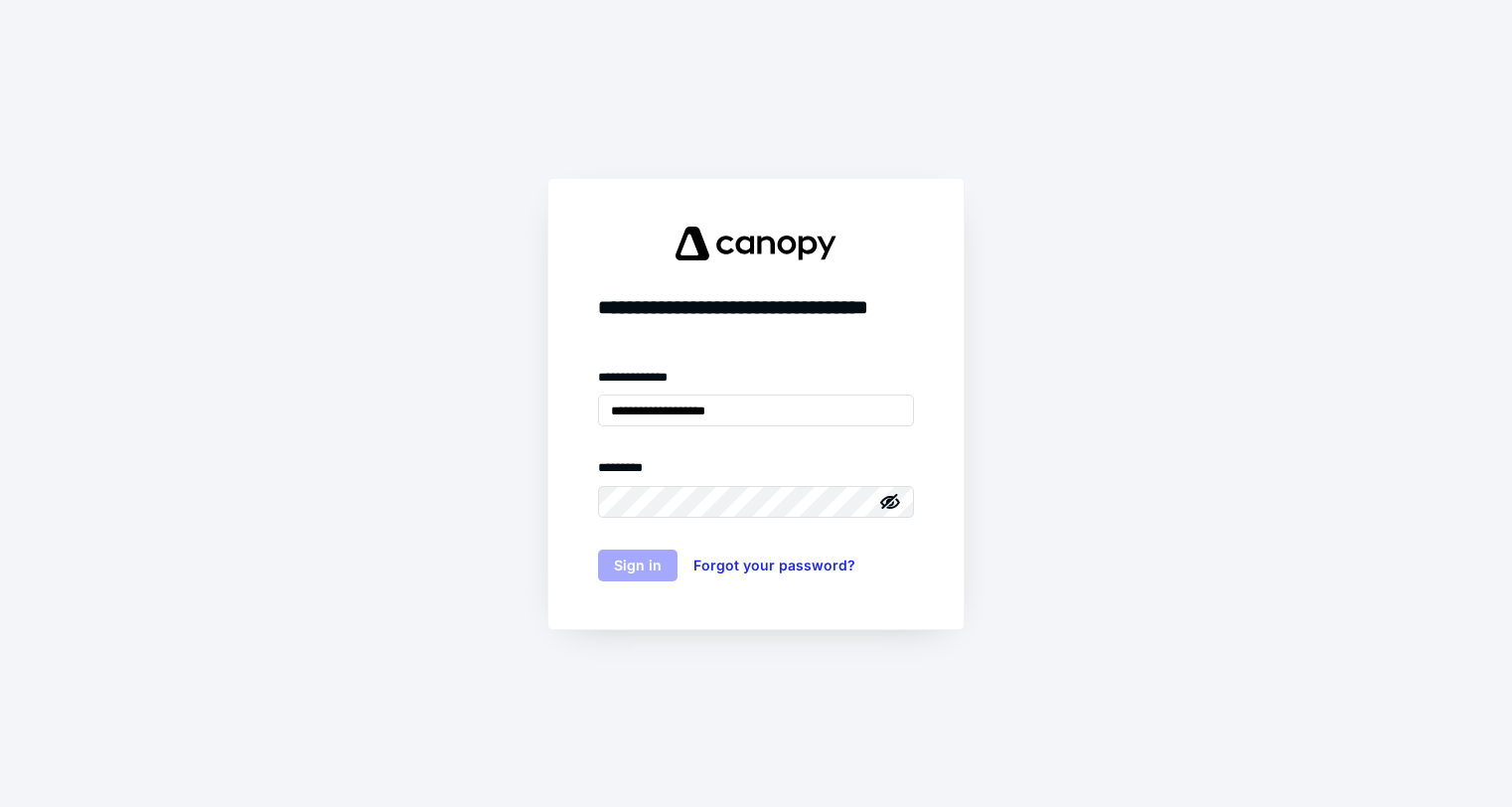 scroll, scrollTop: 0, scrollLeft: 0, axis: both 